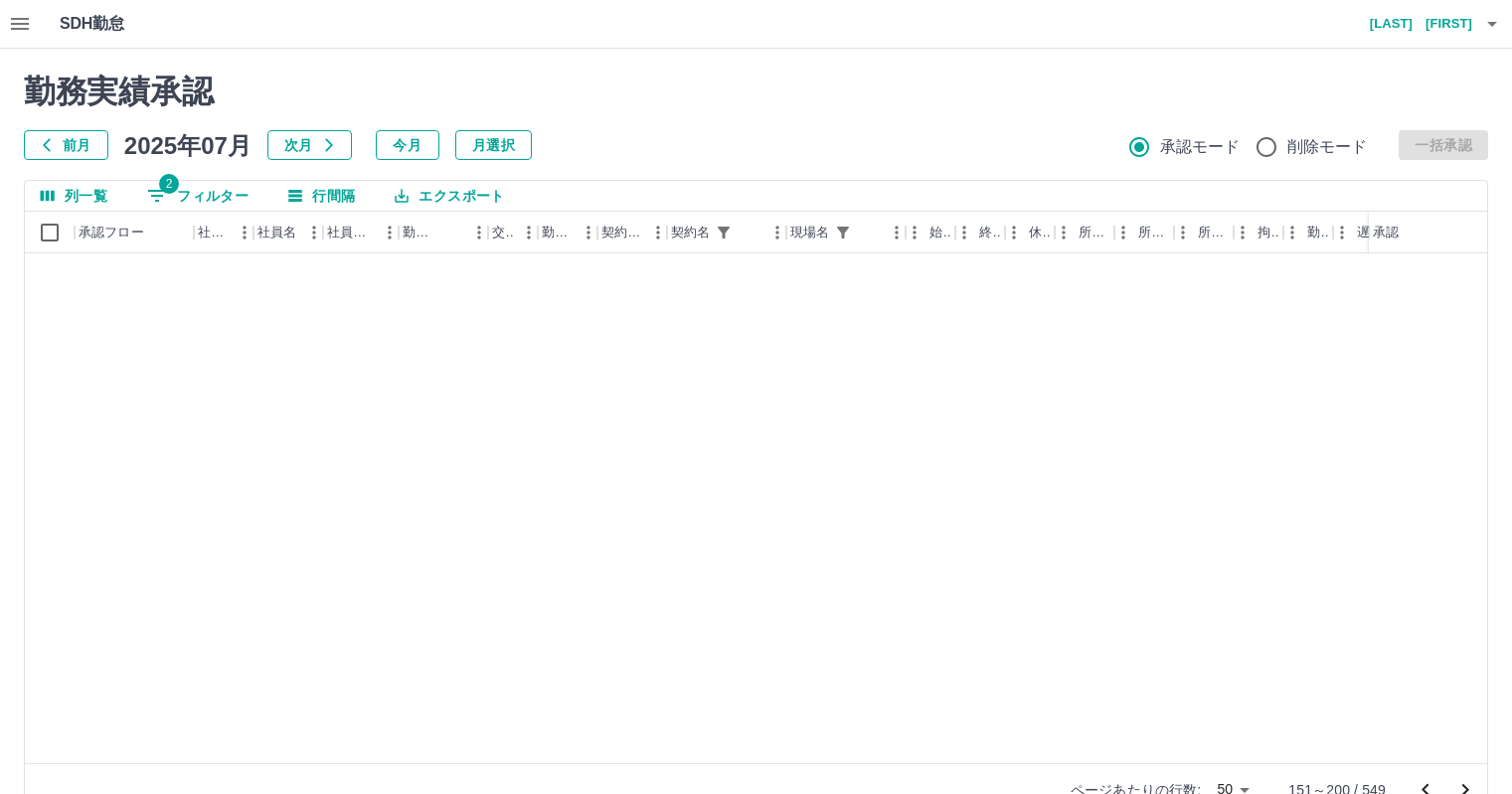 scroll, scrollTop: 9, scrollLeft: 0, axis: vertical 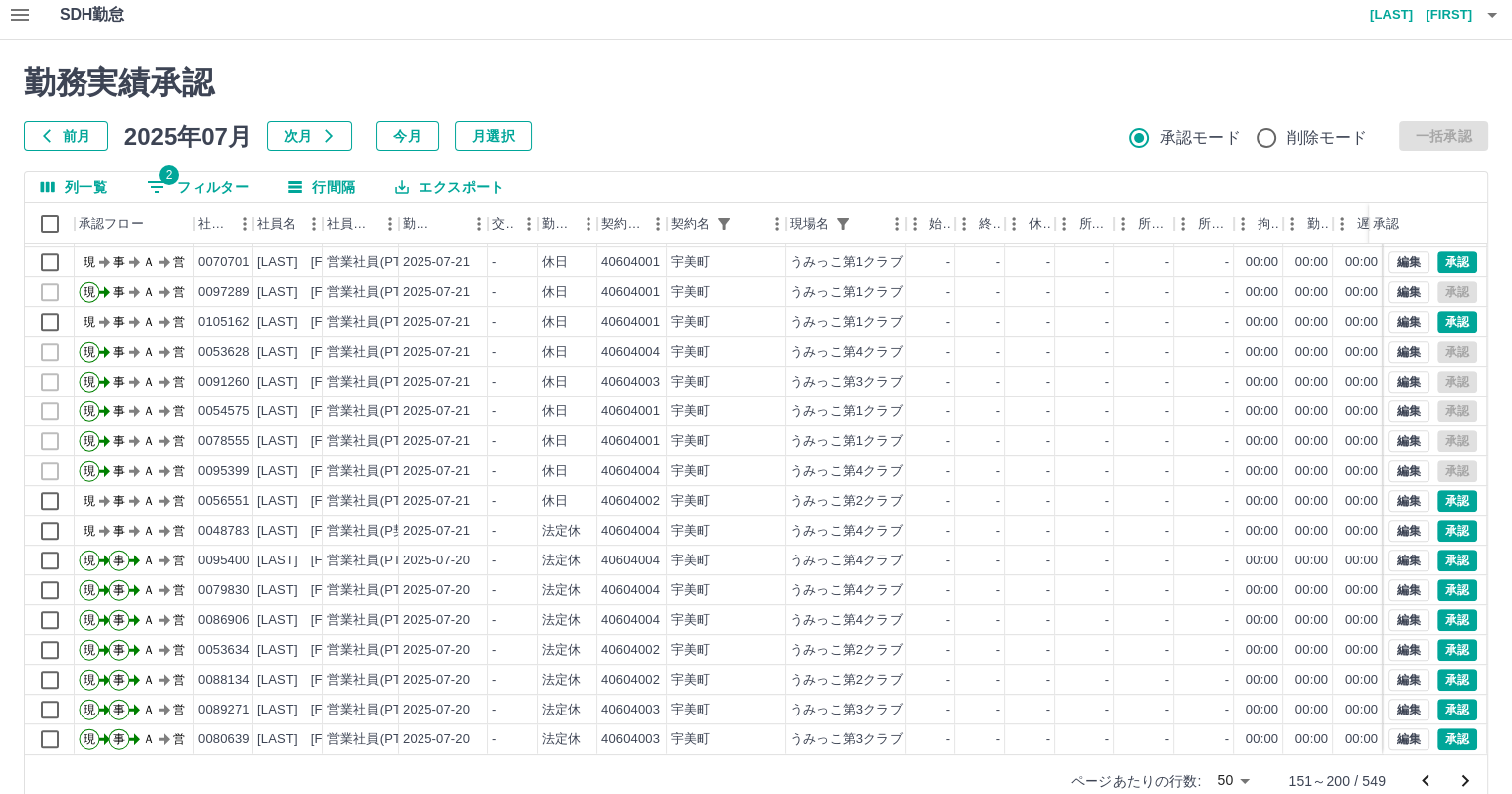 click on "2 フィルター" at bounding box center (198, 187) 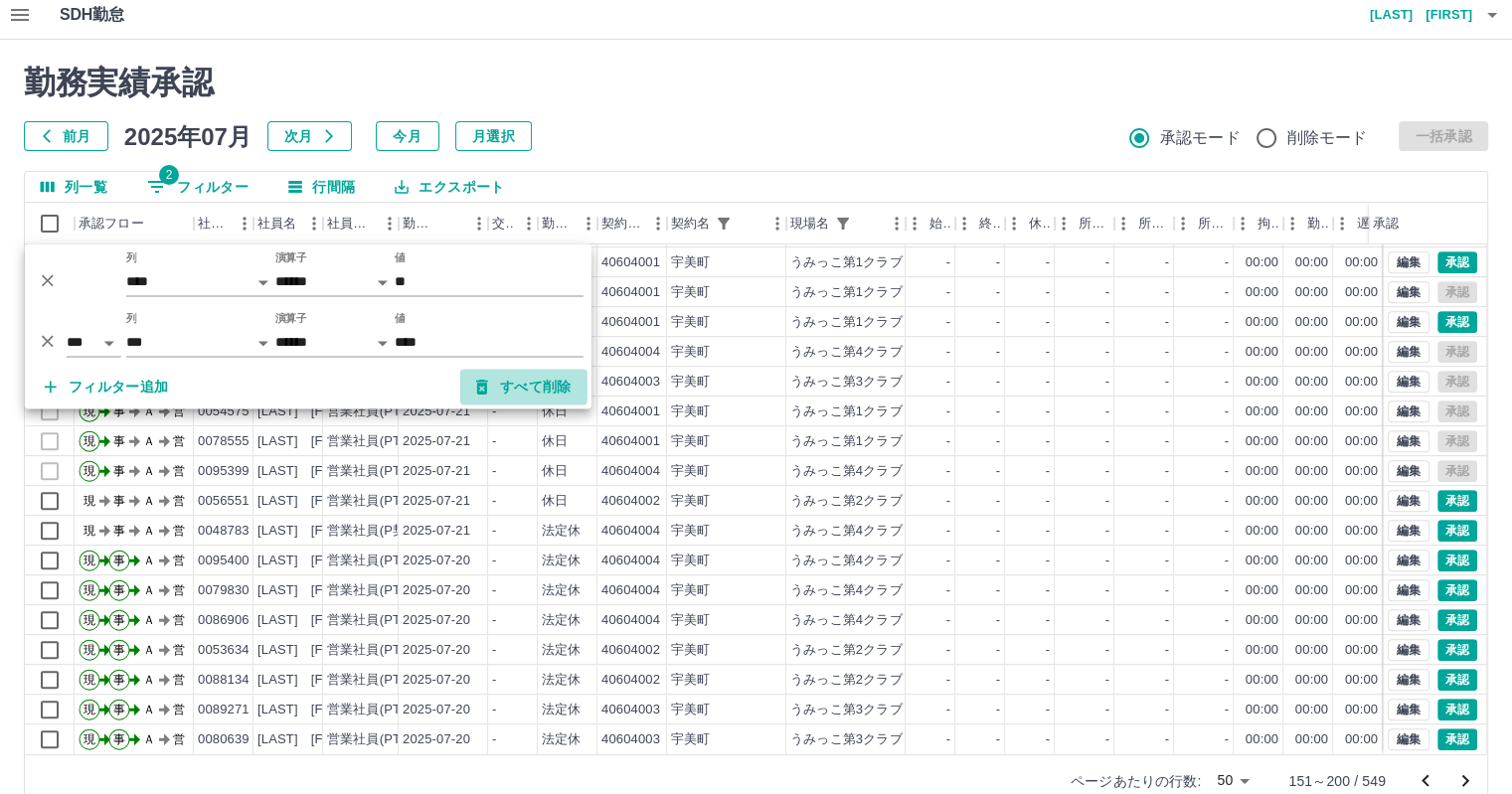 click on "すべて削除" at bounding box center [524, 388] 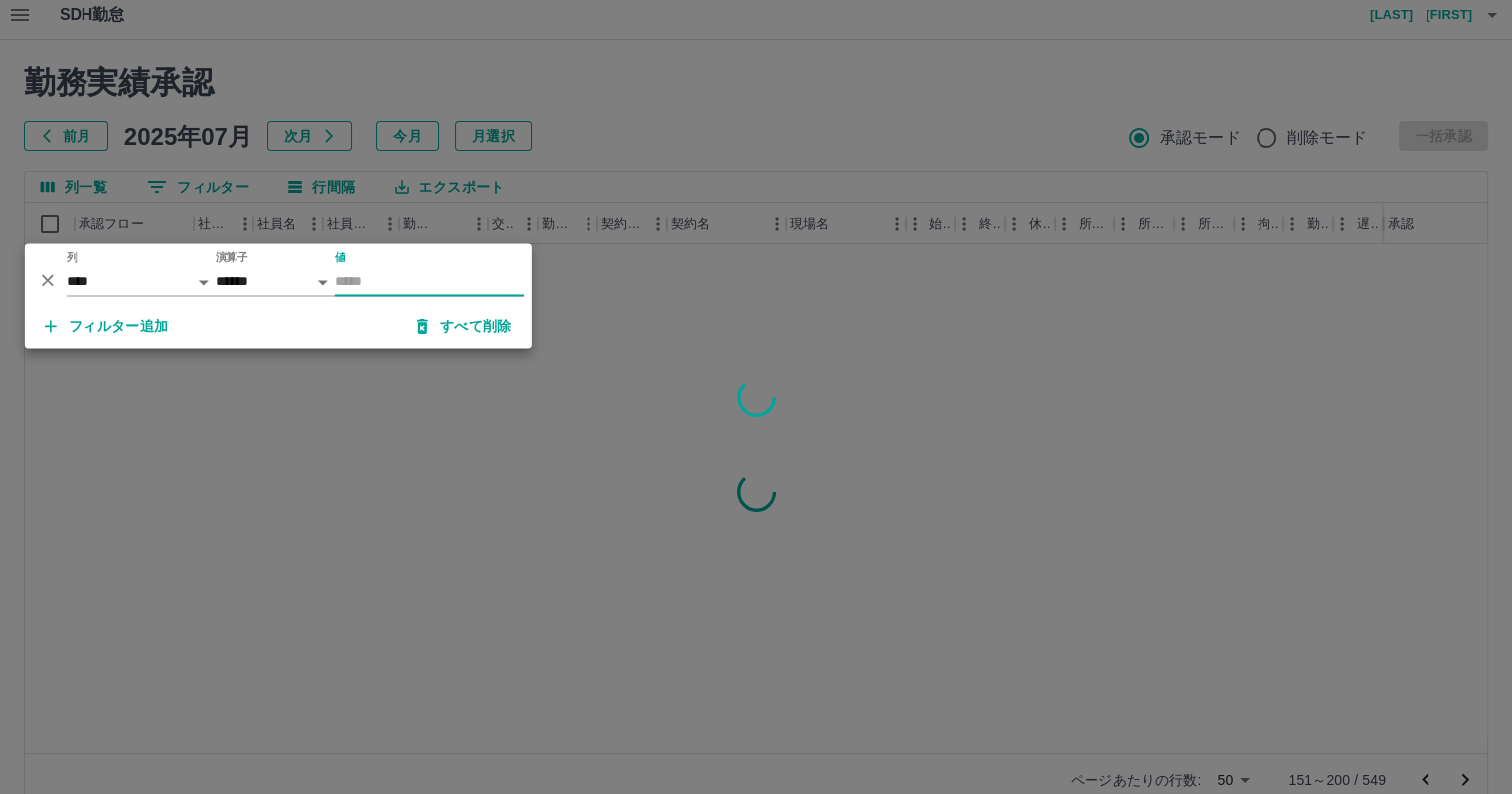 scroll, scrollTop: 0, scrollLeft: 0, axis: both 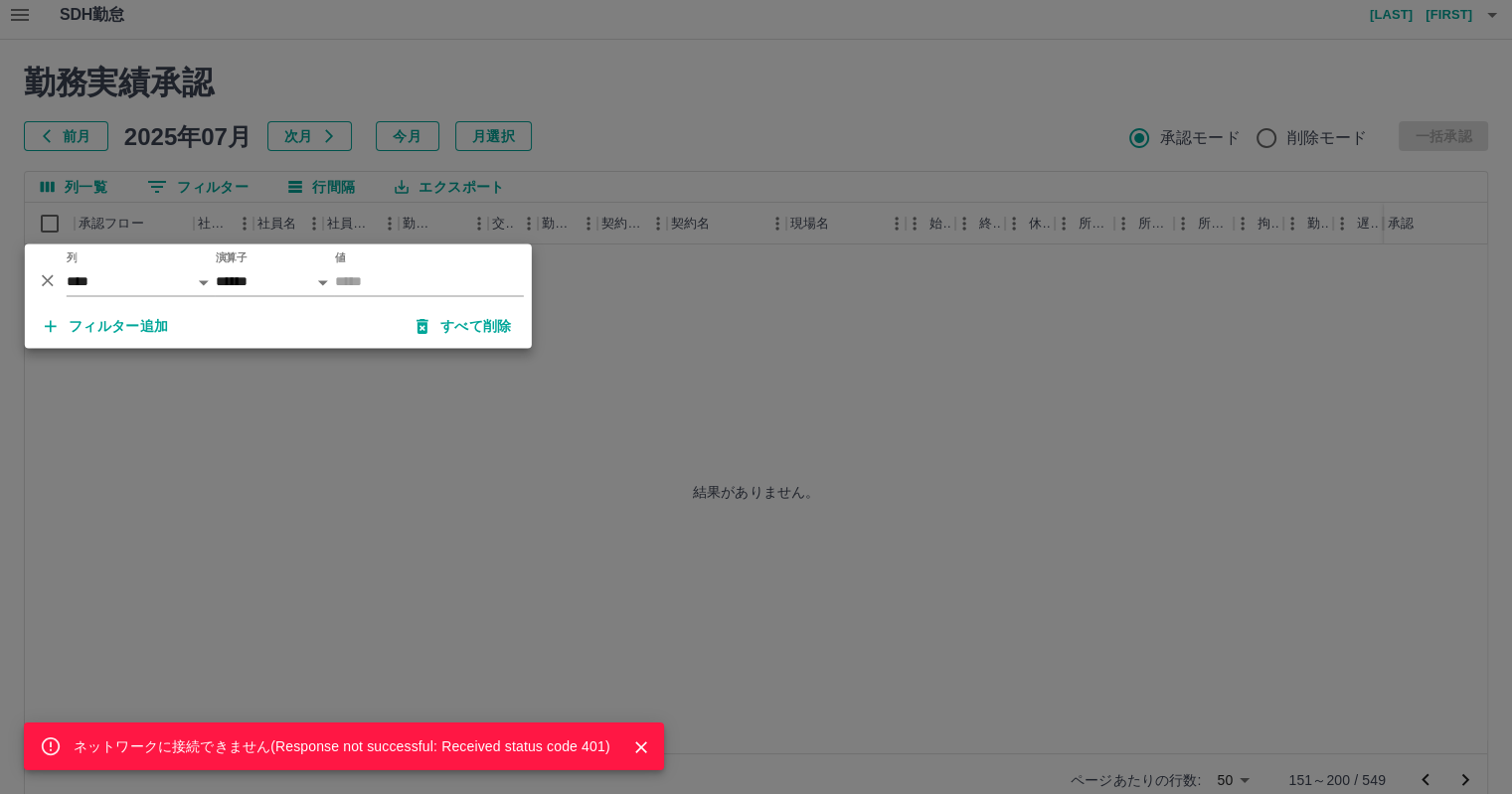 click on "ネットワークに接続できません( Response not successful: Received status code 401 )" at bounding box center (756, 397) 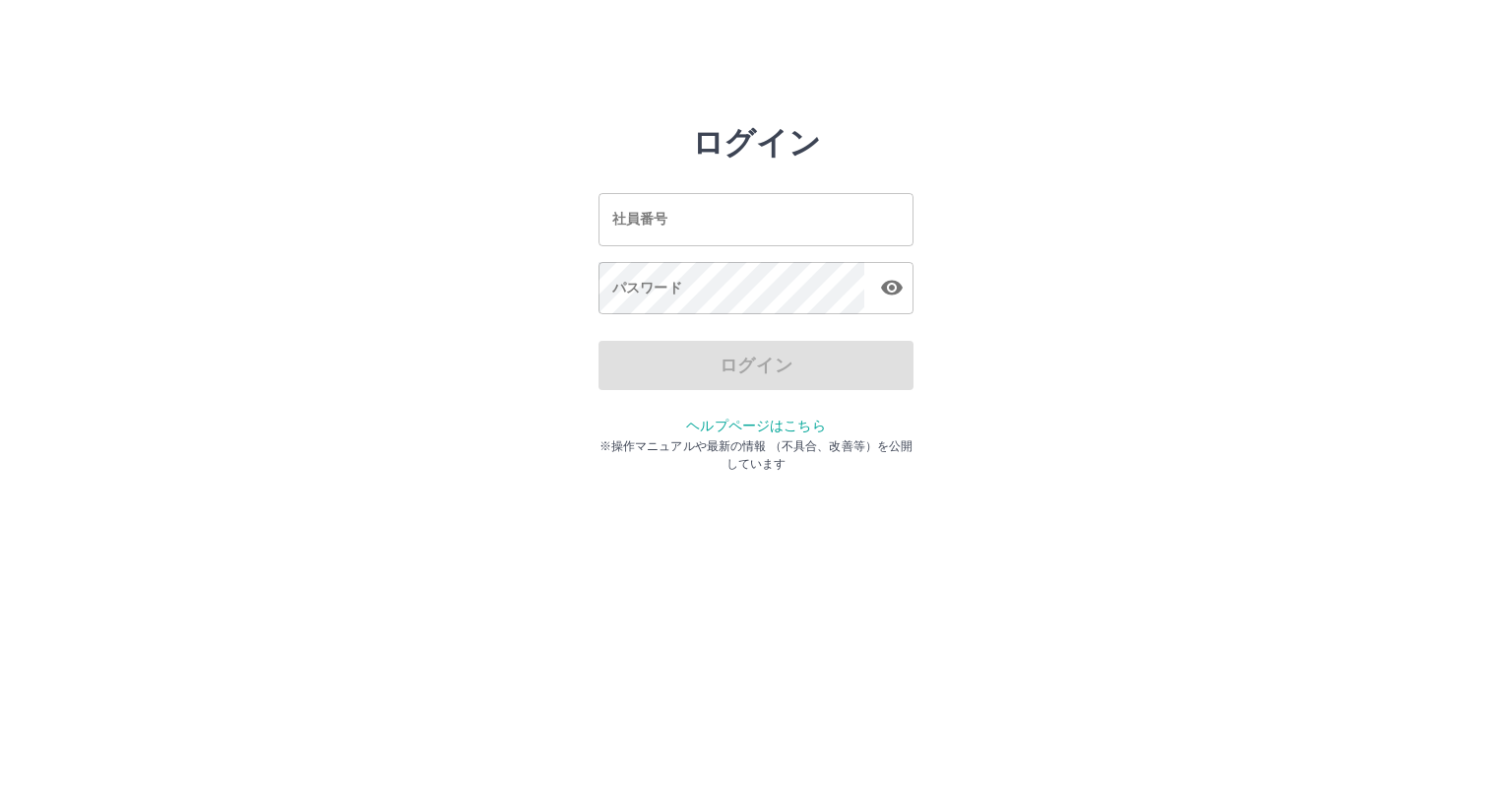 scroll, scrollTop: 0, scrollLeft: 0, axis: both 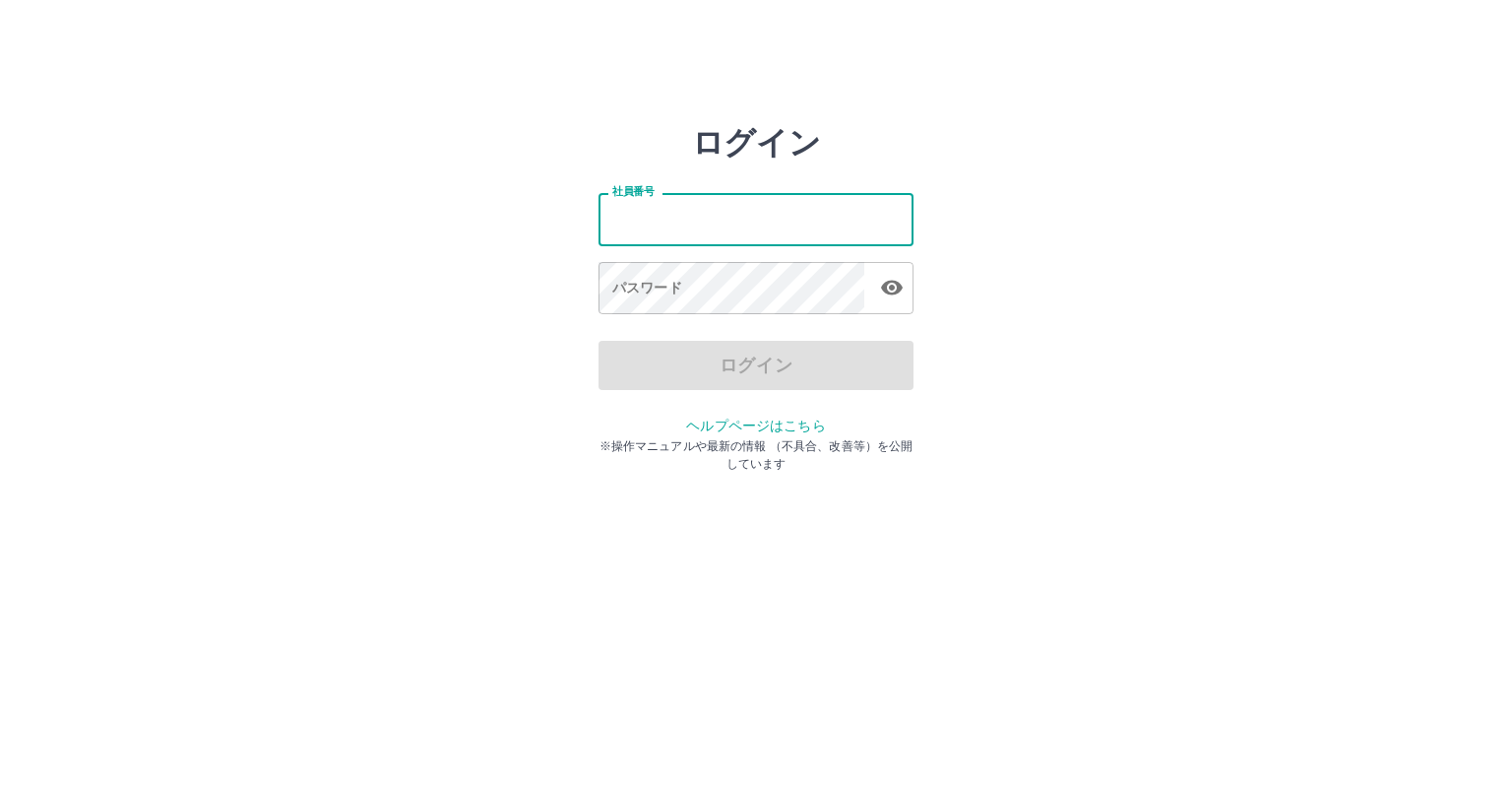 click on "社員番号" at bounding box center [756, 219] 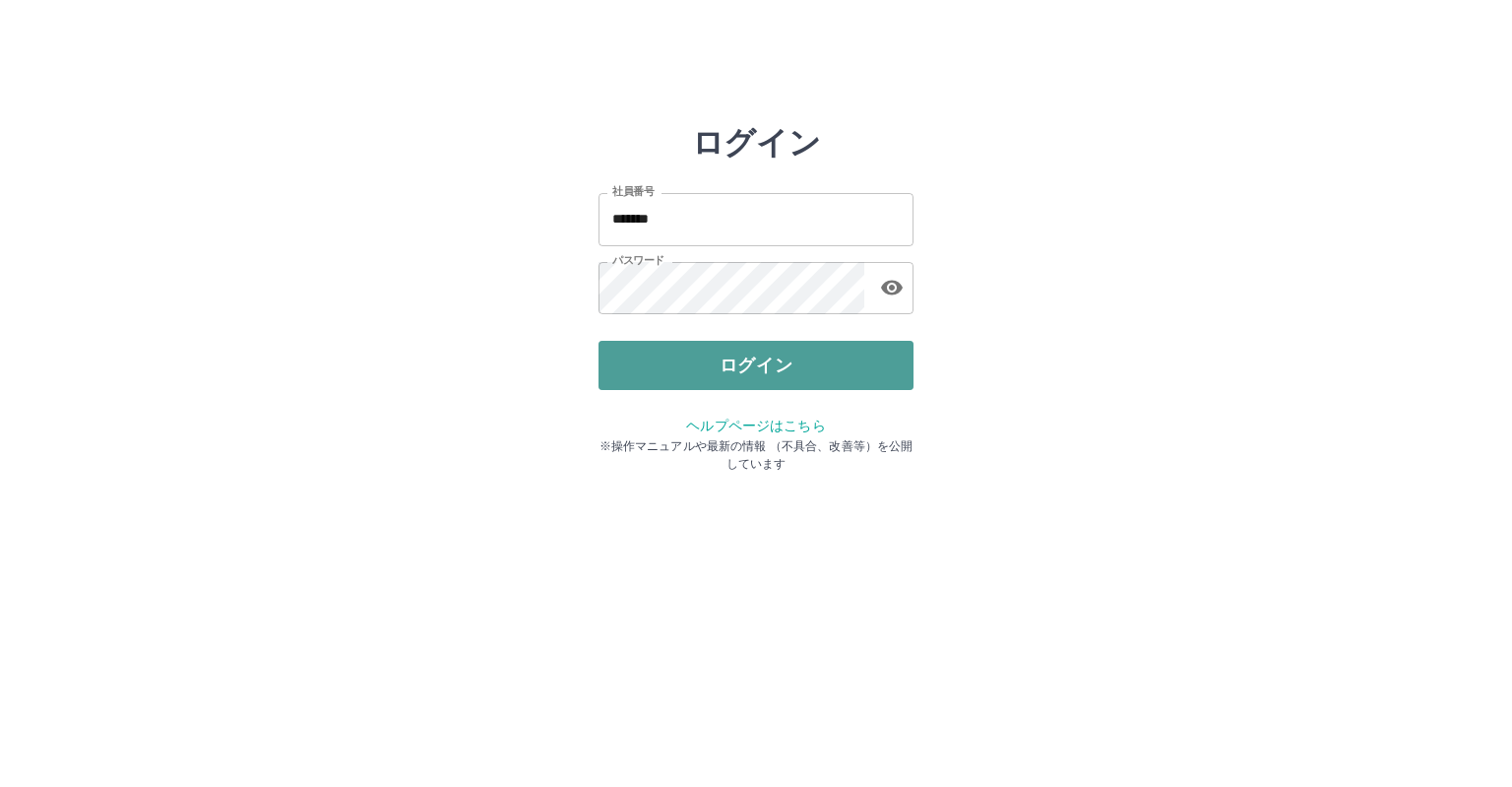 click on "ログイン" at bounding box center [756, 365] 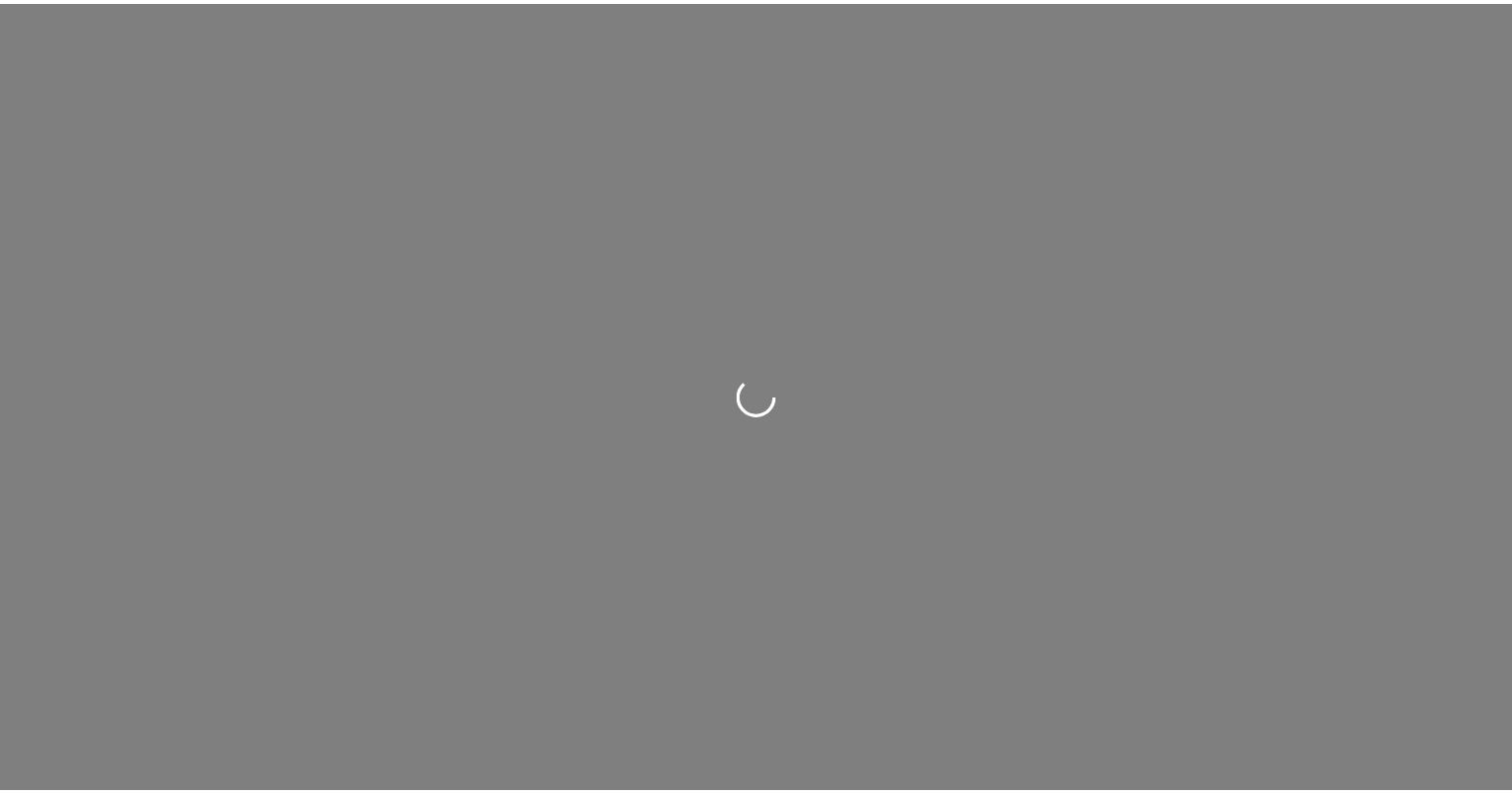 scroll, scrollTop: 0, scrollLeft: 0, axis: both 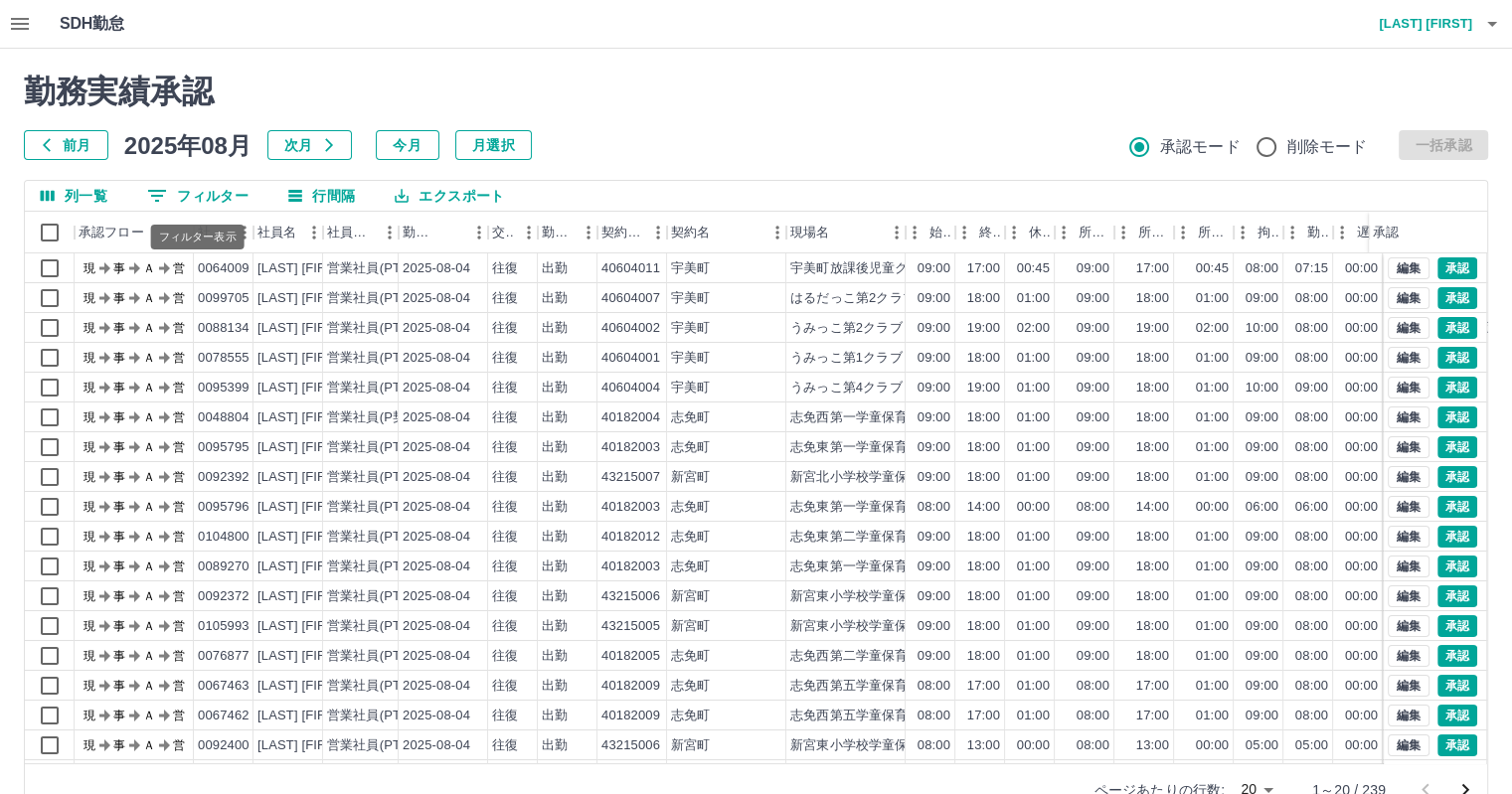 click on "0 フィルター" at bounding box center (198, 196) 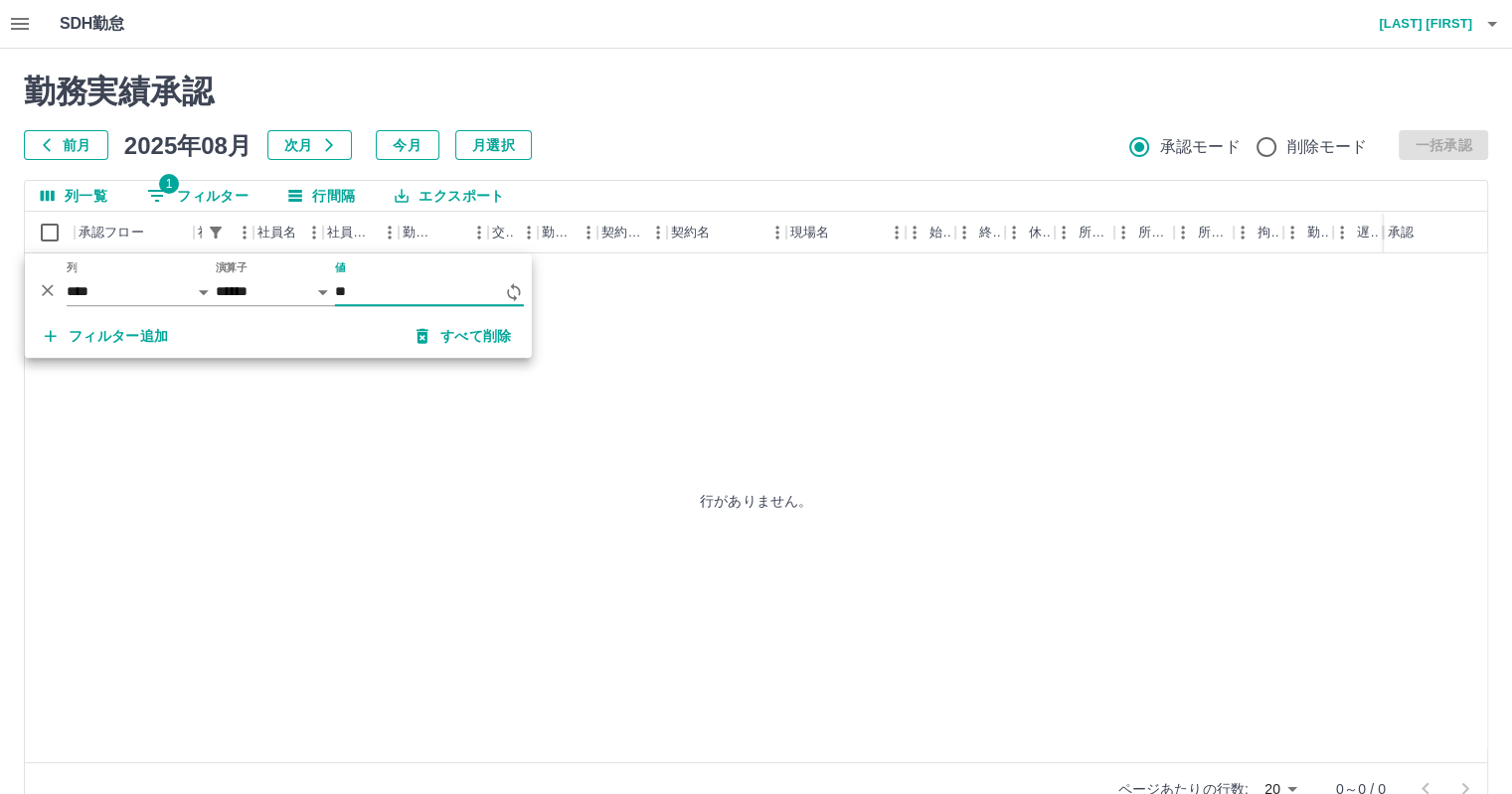 type on "*" 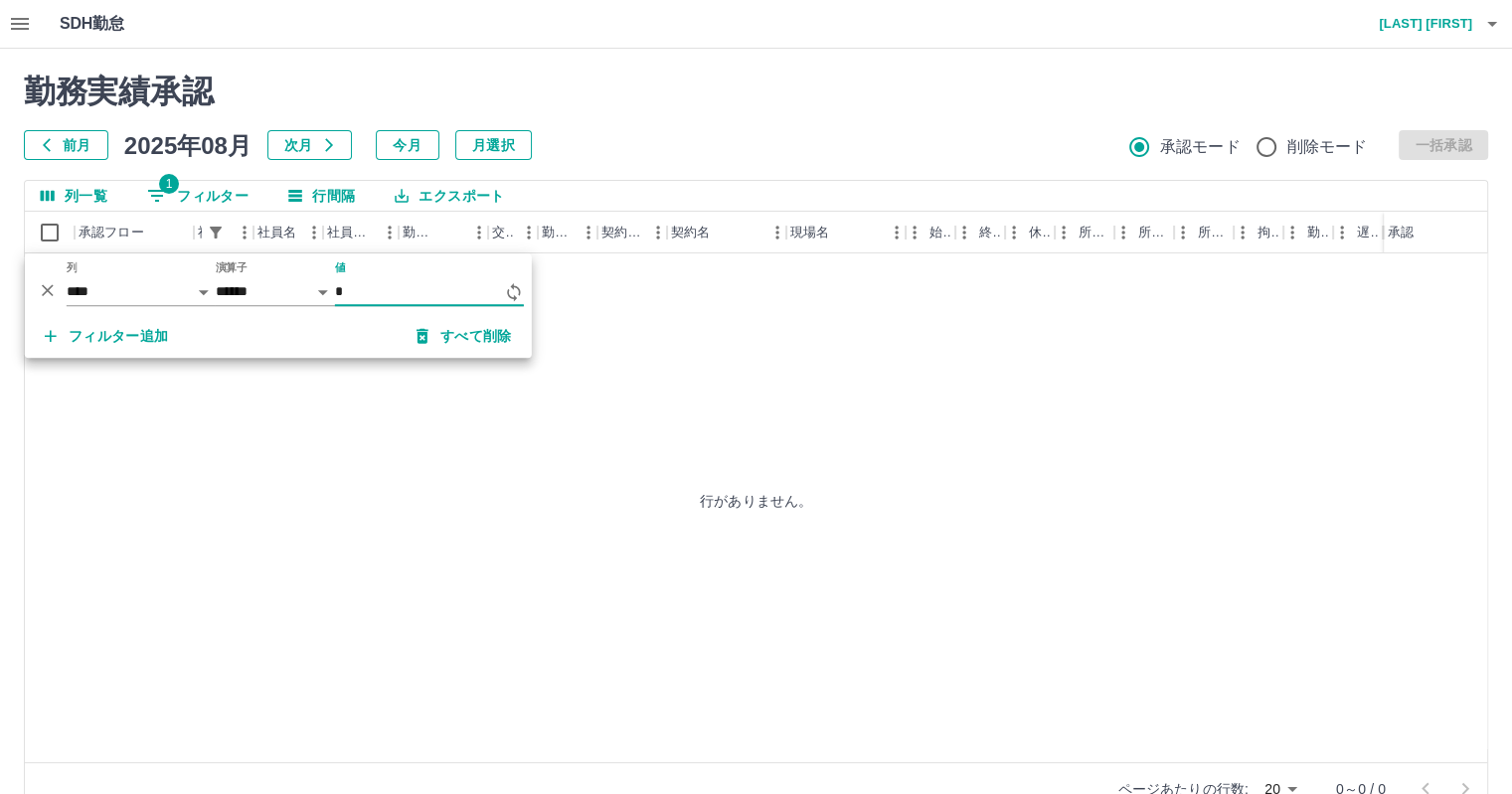 type 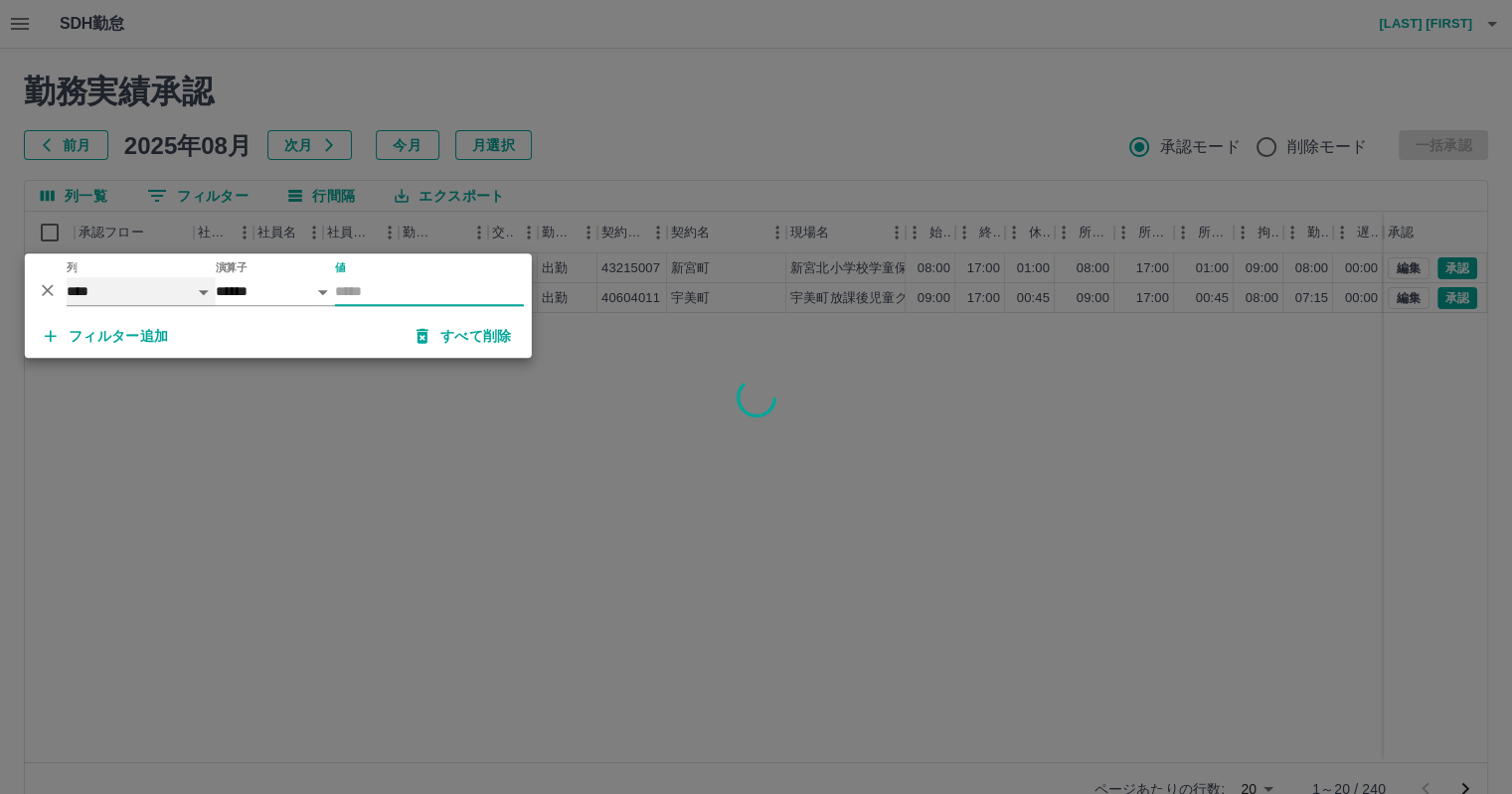 click on "**** *** **** *** *** **** ***** *** *** ** ** ** **** **** **** ** ** *** **** *****" at bounding box center [141, 291] 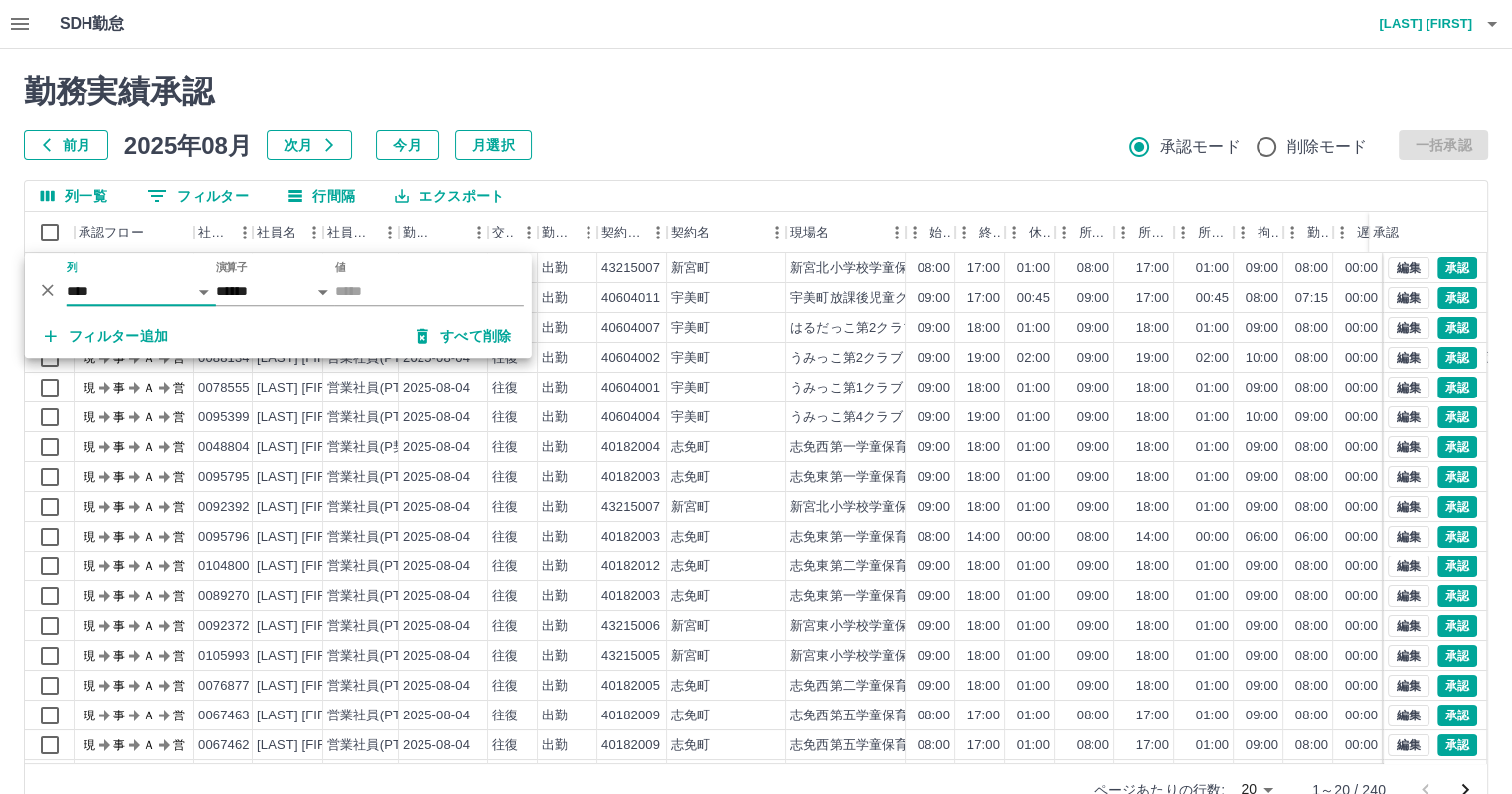 click on "勤務実績承認" at bounding box center [756, 91] 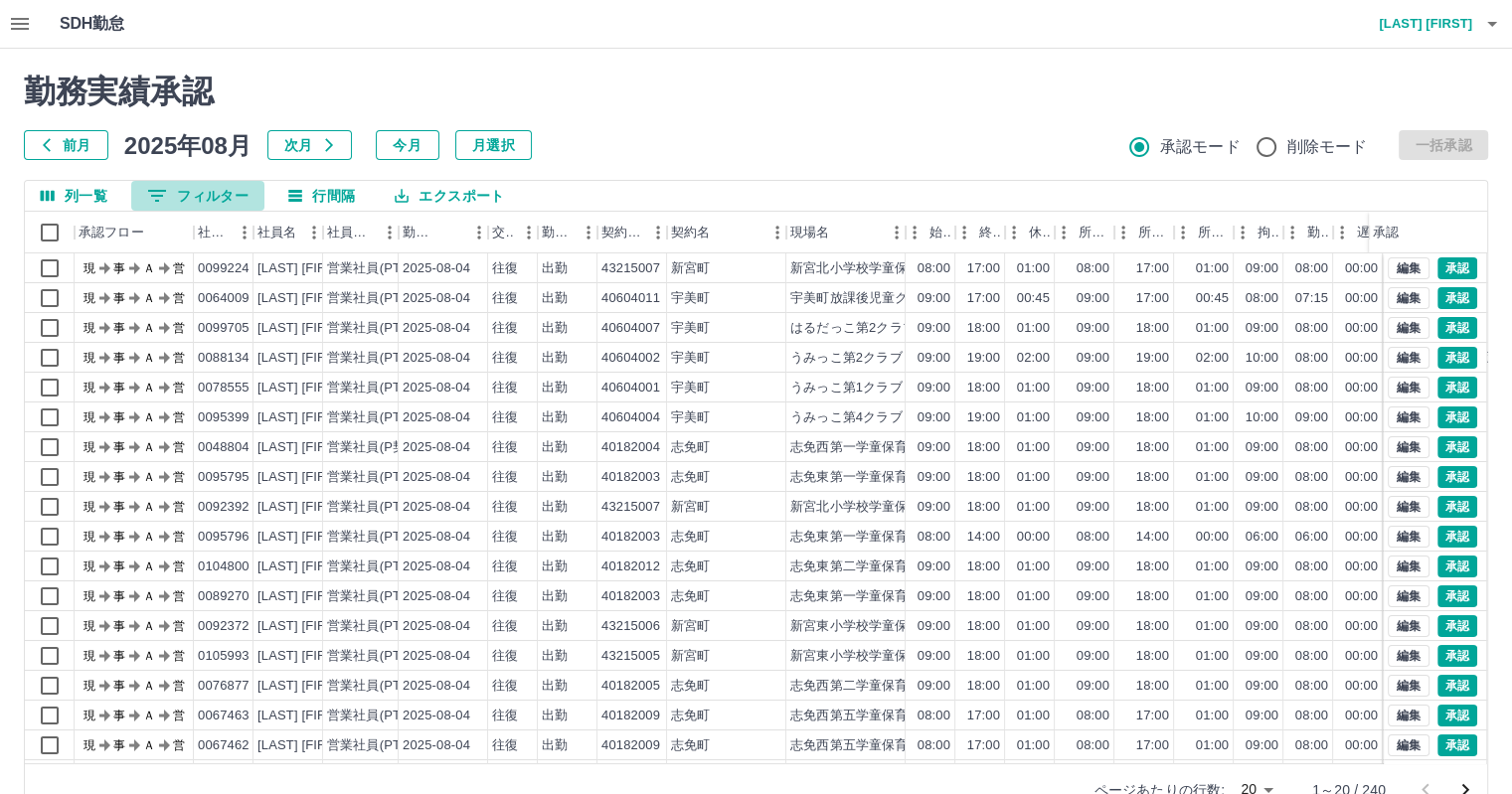 click on "0 フィルター" at bounding box center (198, 196) 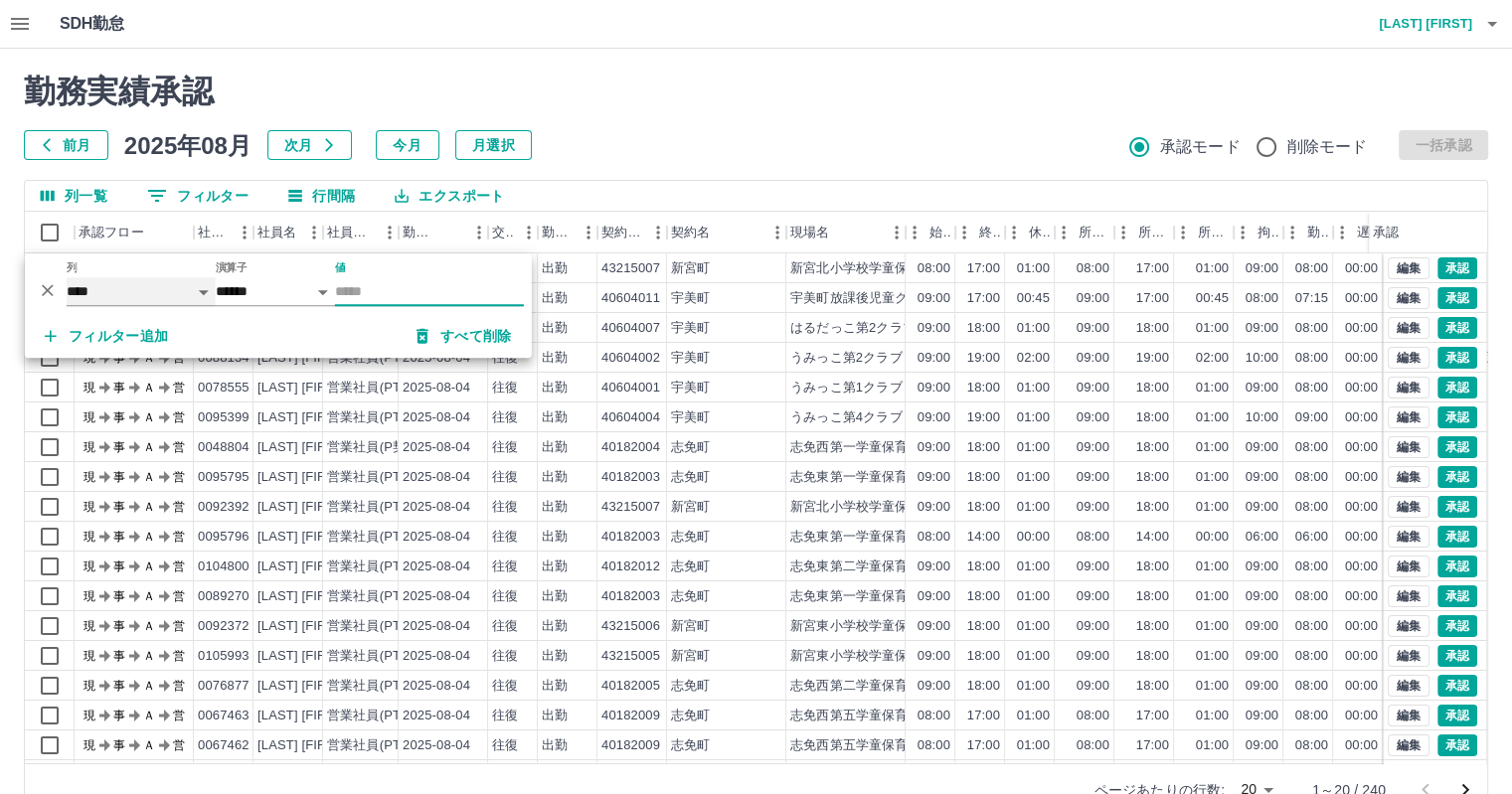 click on "**** *** **** *** *** **** ***** *** *** ** ** ** **** **** **** ** ** *** **** *****" at bounding box center [141, 291] 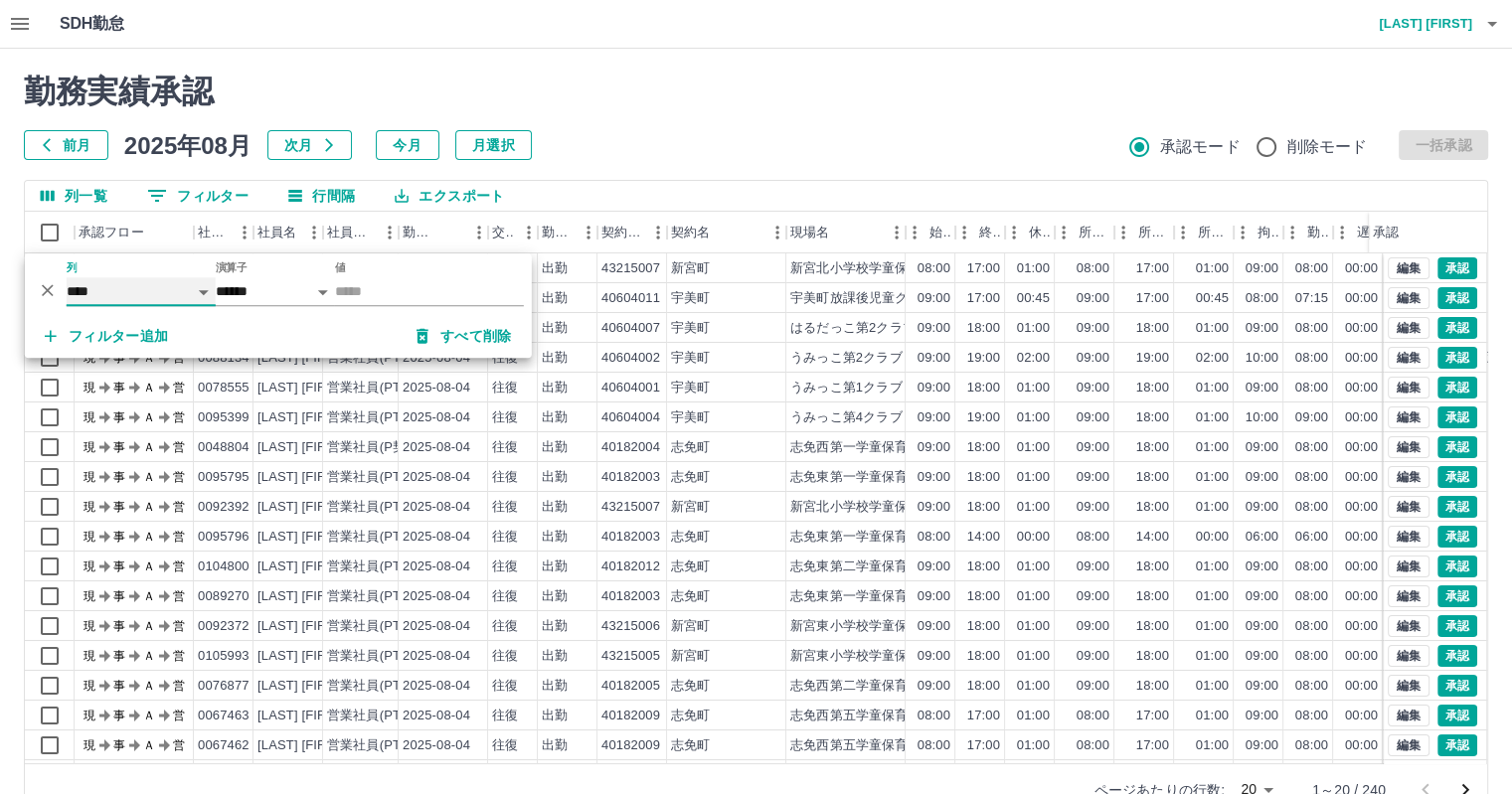 click on "**** *** **** *** *** **** ***** *** *** ** ** ** **** **** **** ** ** *** **** *****" at bounding box center [141, 291] 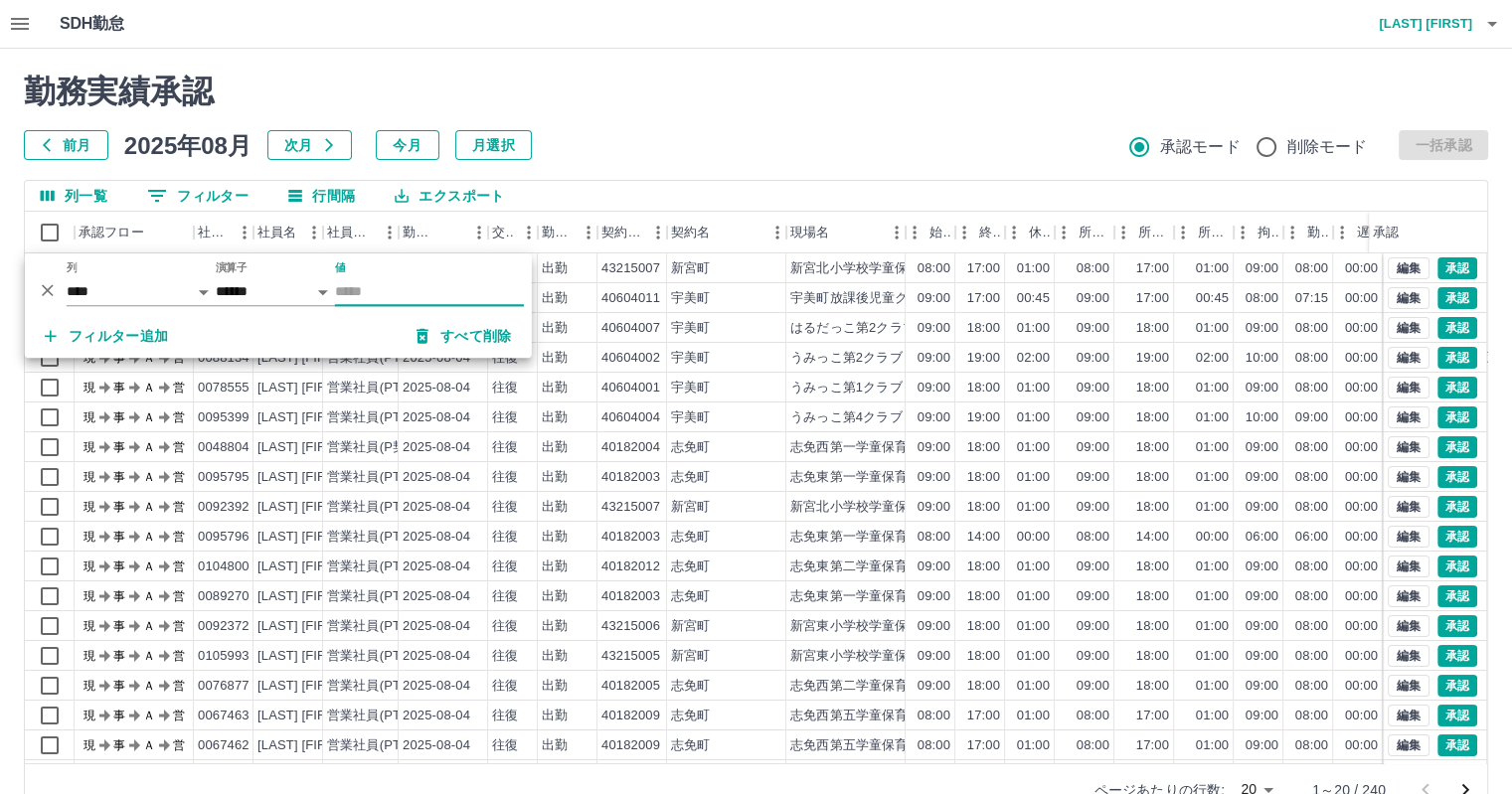 click on "値" at bounding box center (429, 291) 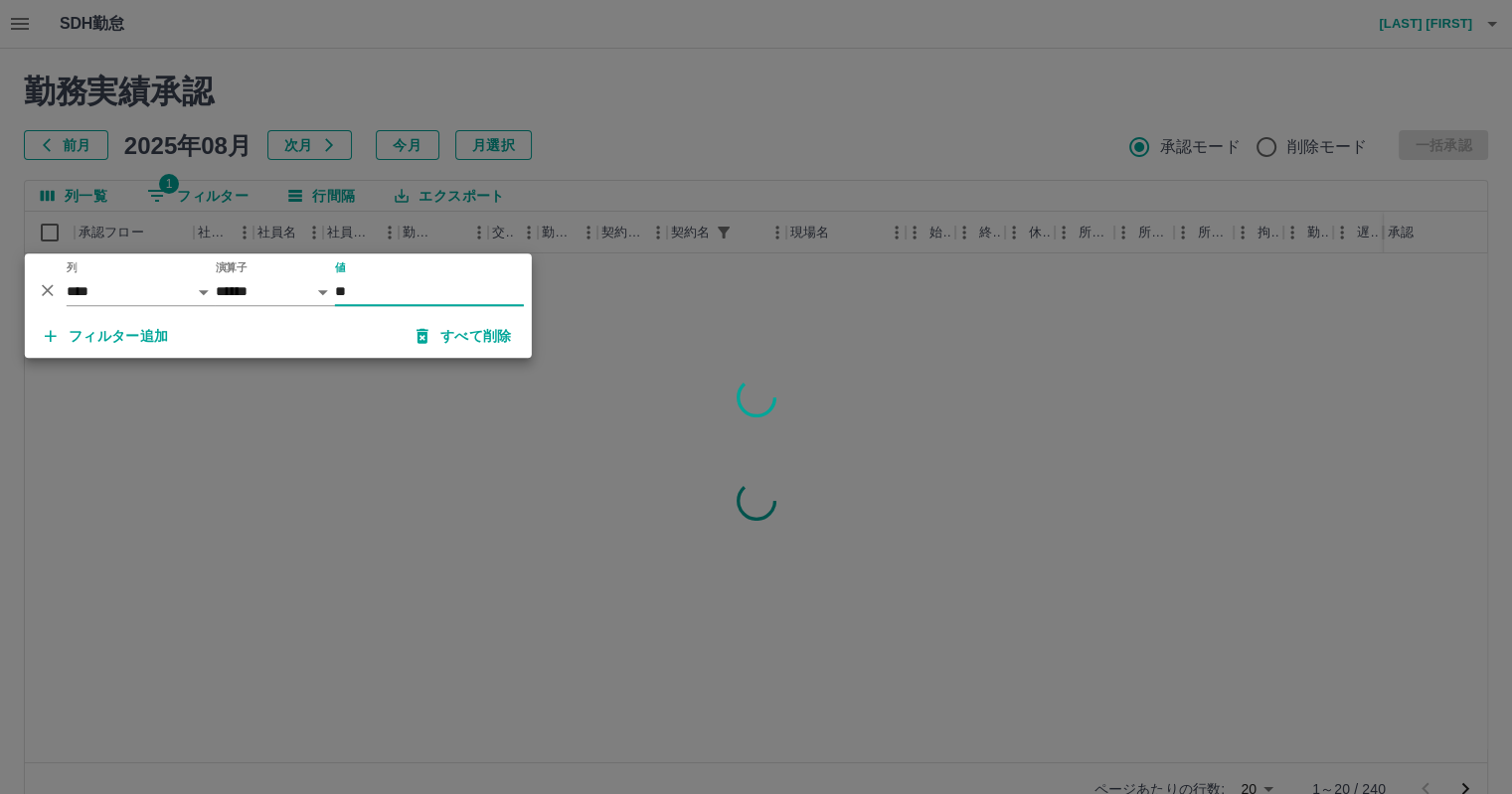 type on "**" 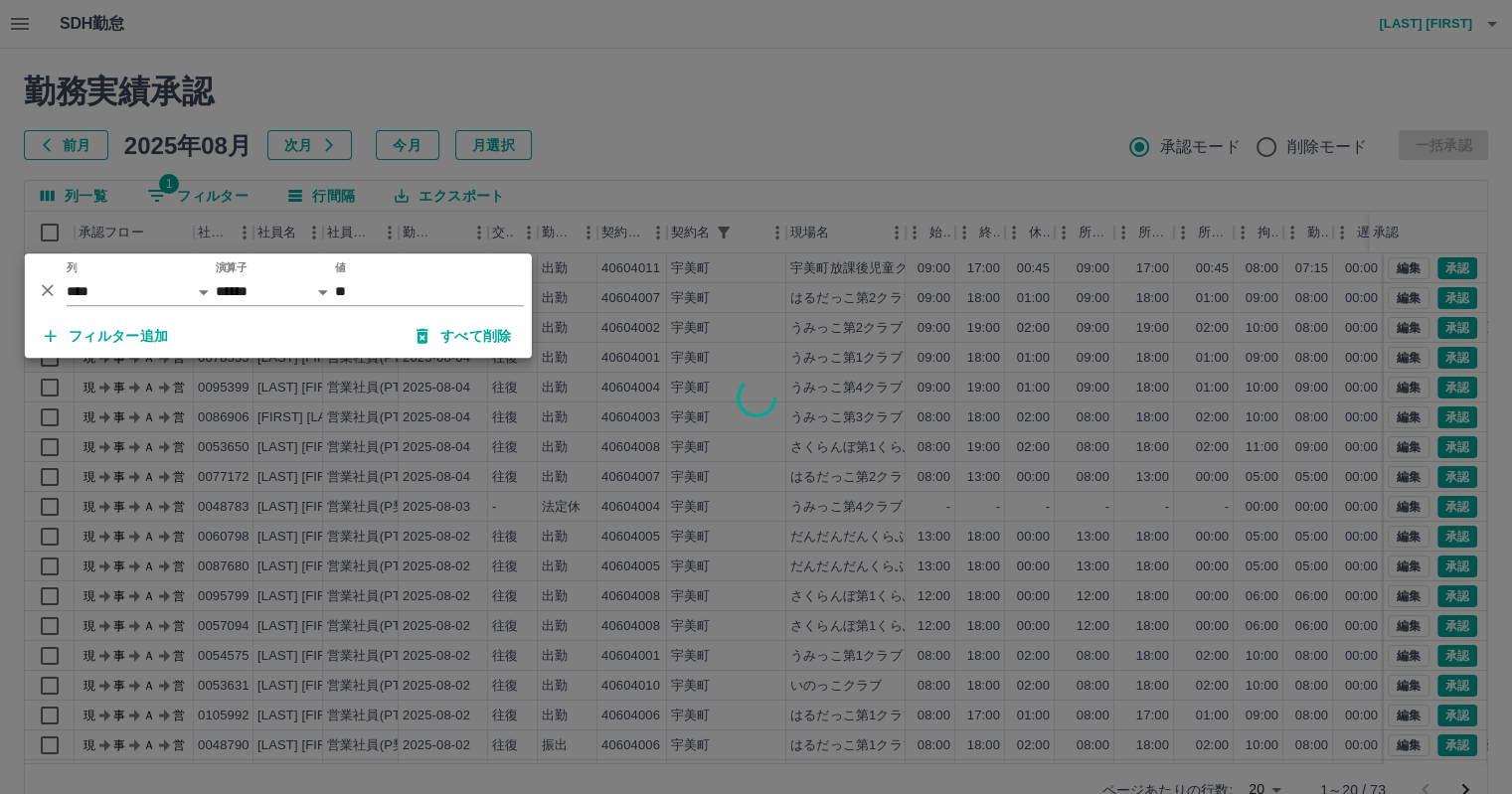 click at bounding box center (756, 397) 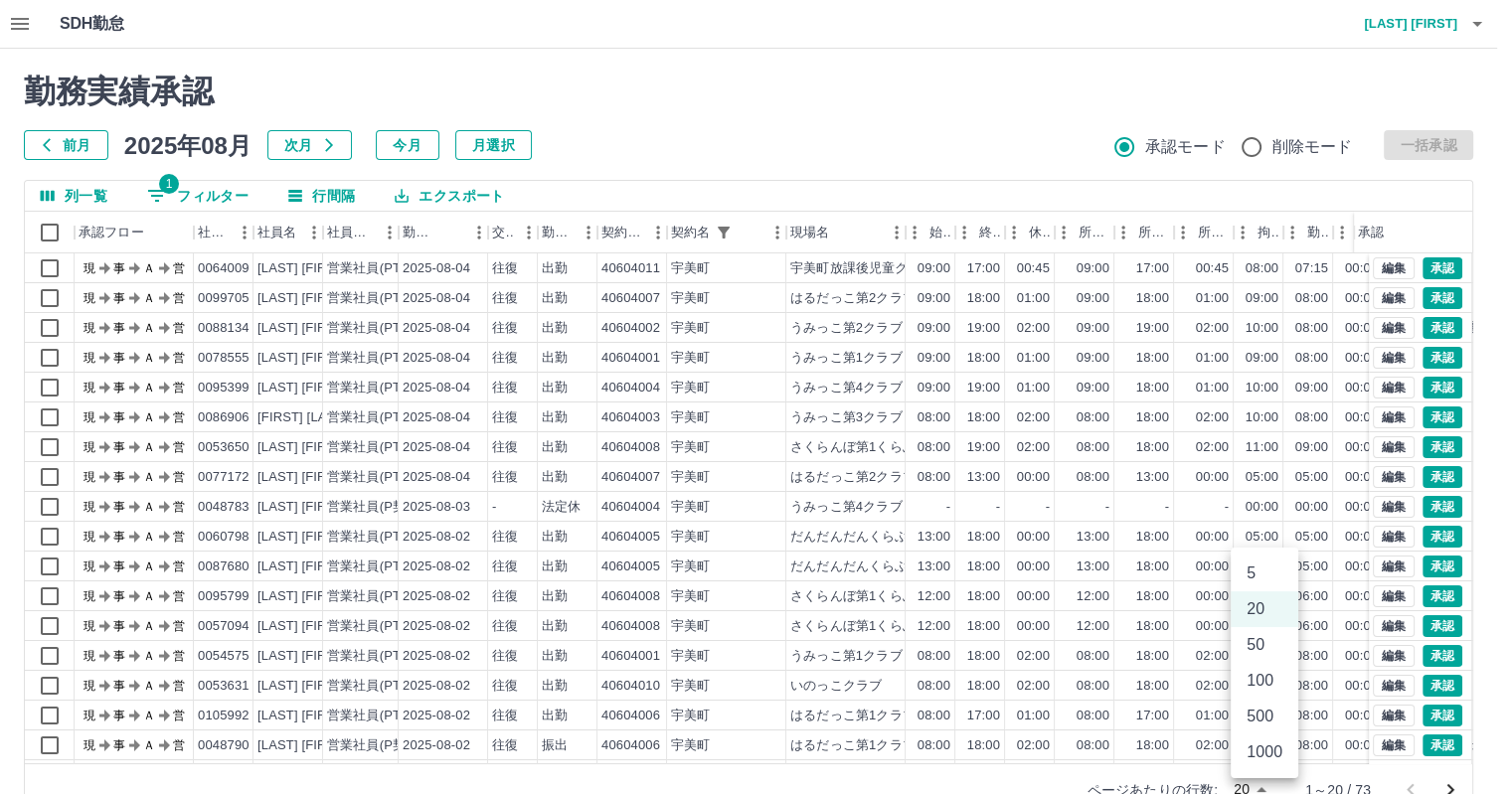 scroll, scrollTop: 9, scrollLeft: 0, axis: vertical 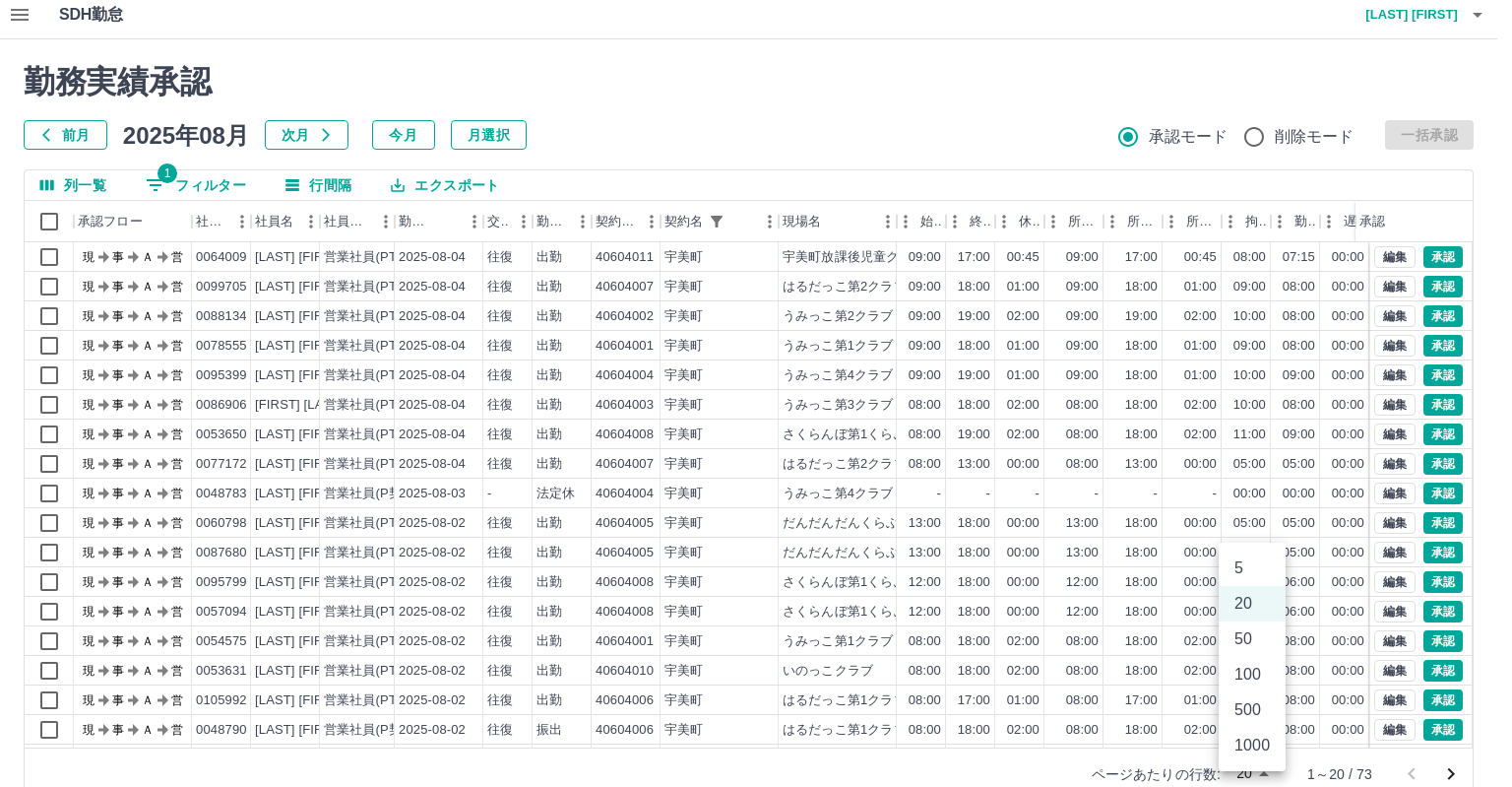 click on "SDH勤怠 [LAST] [FIRST] 勤務実績承認 前月 [DATE] 次月 今月 月選択 承認モード 削除モード 一括承認 列一覧 1 フィルター 行間隔 エクスポート 承認フロー 社員番号 社員名 社員区分 勤務日 交通費 勤務区分 契約コード 契約名 現場名 始業 終業 休憩 所定開始 所定終業 所定休憩 拘束 勤務 遅刻等 コメント ステータス 承認 現 事 Ａ 営 0064009 [LAST] [FIRST] 営業社員(PT契約) [DATE] 往復 出勤 40604011 [CITY] [CITY]運営事務局 09:00 17:00 00:45 09:00 17:00 00:45 08:00 07:15 00:00 現場責任者承認待 現 事 Ａ 営 0099705 [LAST] [FIRST] 営業社員(PT契約) [DATE] 往復 出勤 40604007 [CITY] [CITY]第2クラブ 09:00 18:00 01:00 09:00 18:00 01:00 09:00 08:00 00:00 現場責任者承認待 現 事 Ａ 営 0088134 [LAST] [FIRST] 営業社員(PT契約) [DATE] 往復 出勤 40604002 [CITY] [CITY]第2クラブ 09:00" at bounding box center [756, 407] 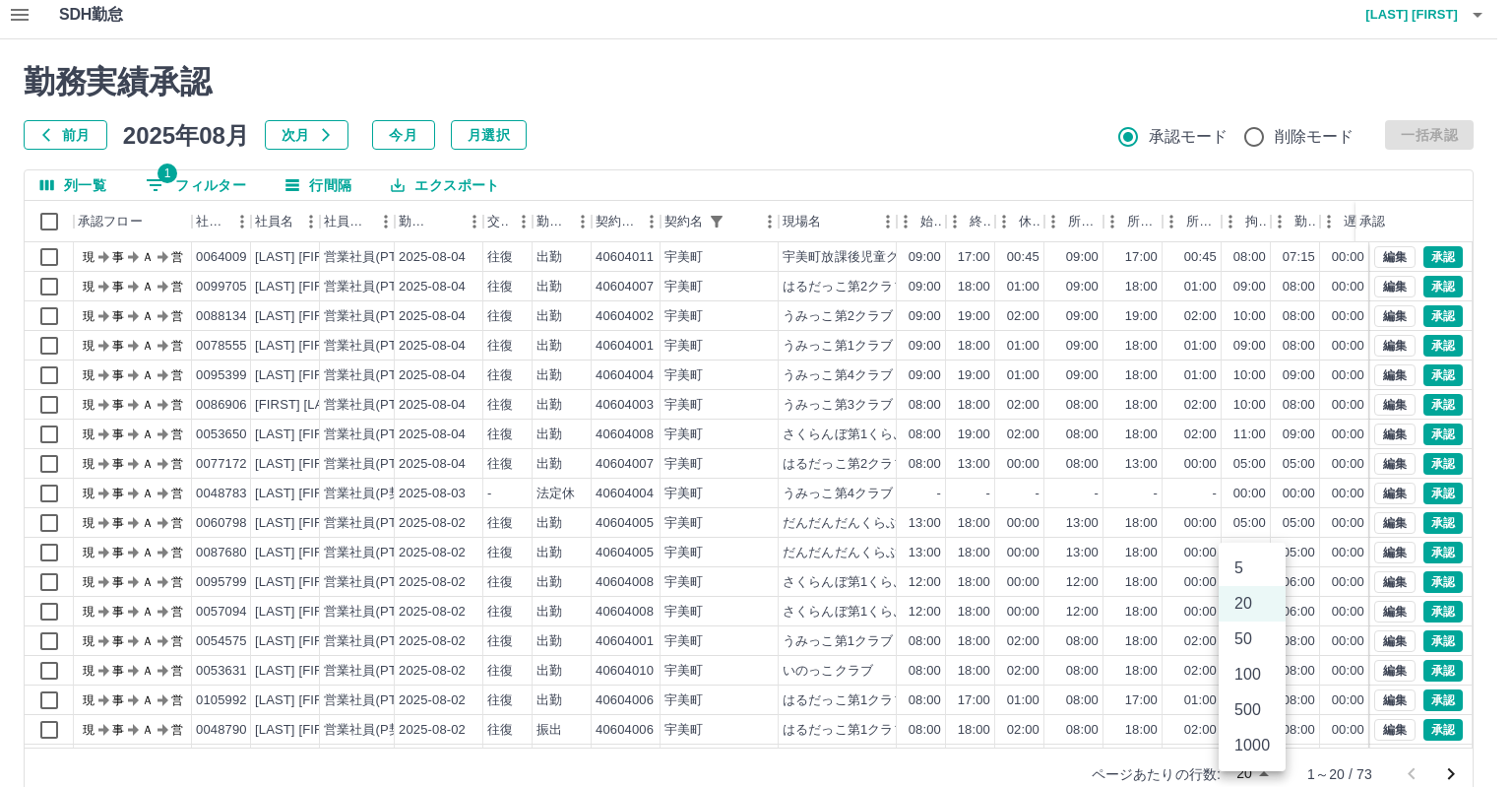 click on "100" at bounding box center (1252, 675) 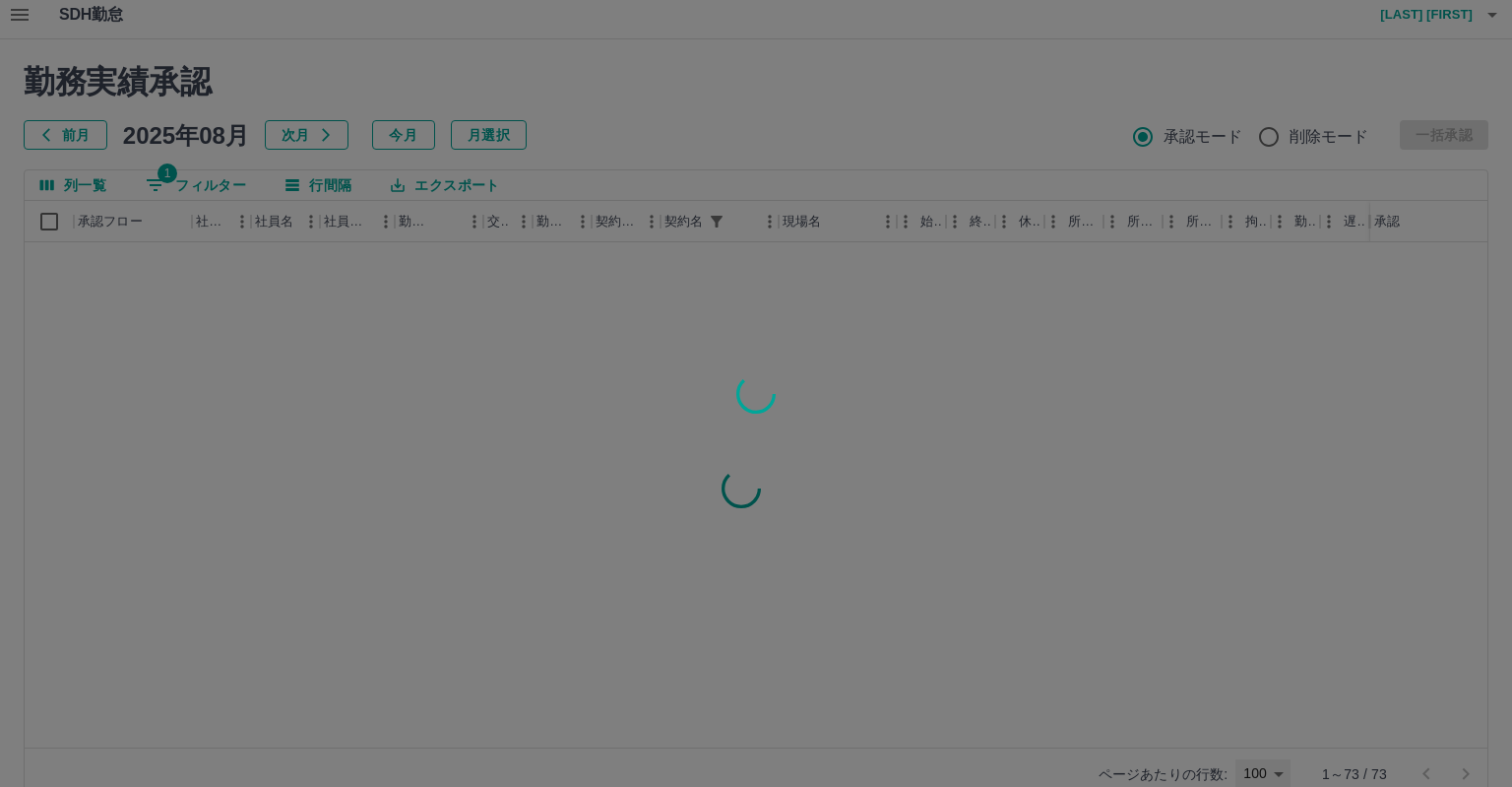 type on "***" 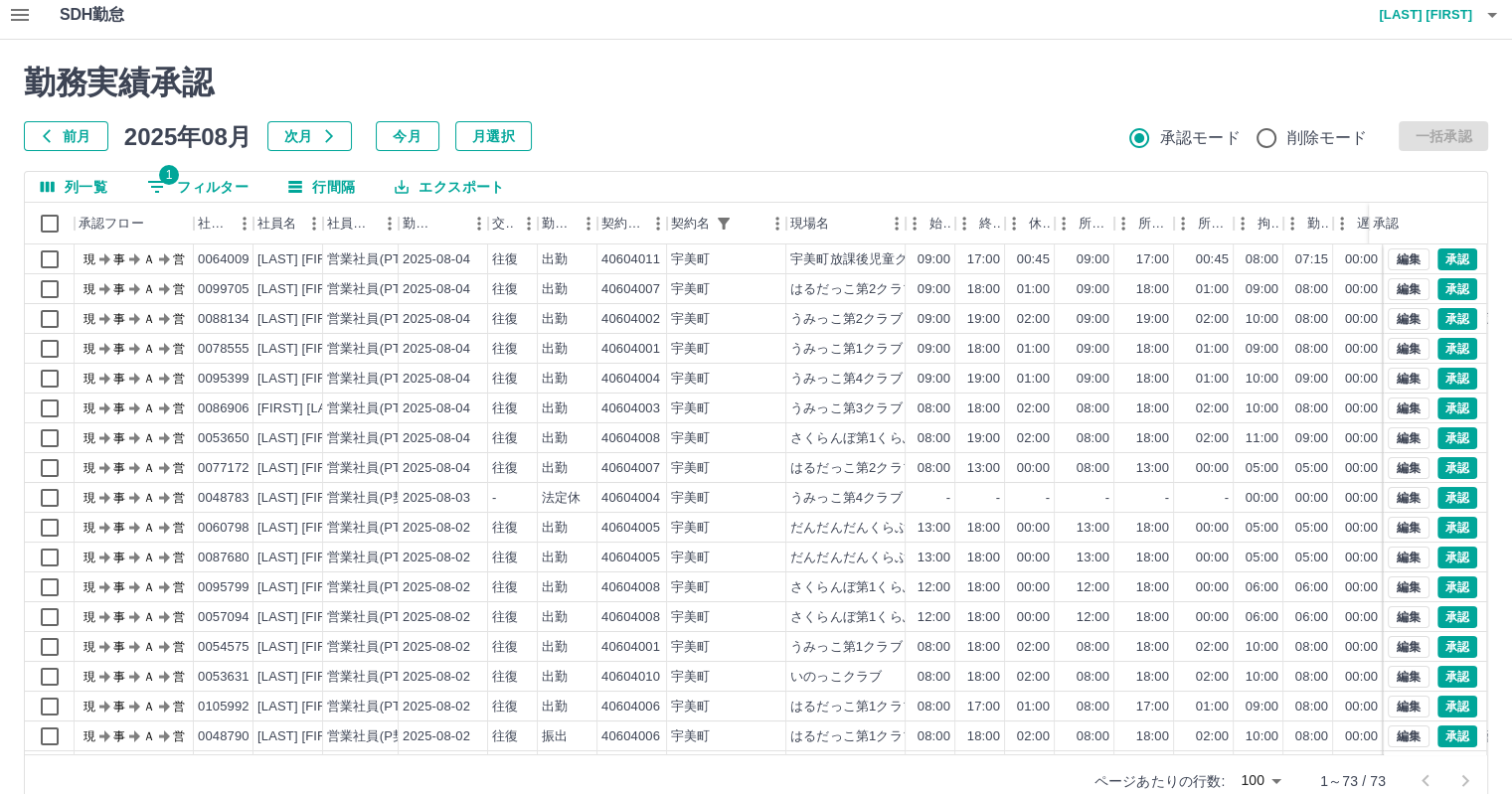 click on "前月 2025年08月 次月 今月 月選択 承認モード 削除モード 一括承認" at bounding box center [756, 136] 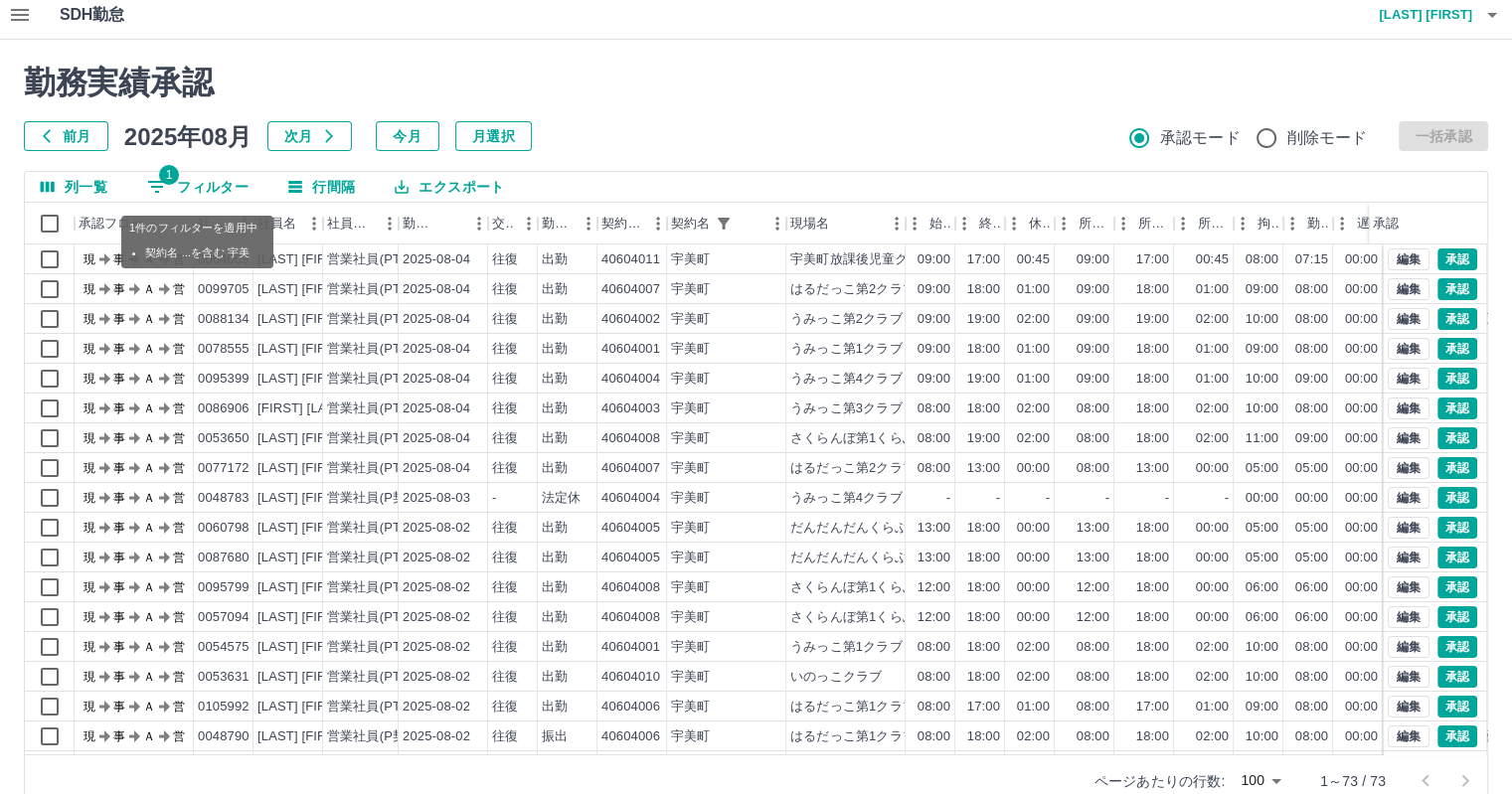click on "1 フィルター" at bounding box center (198, 187) 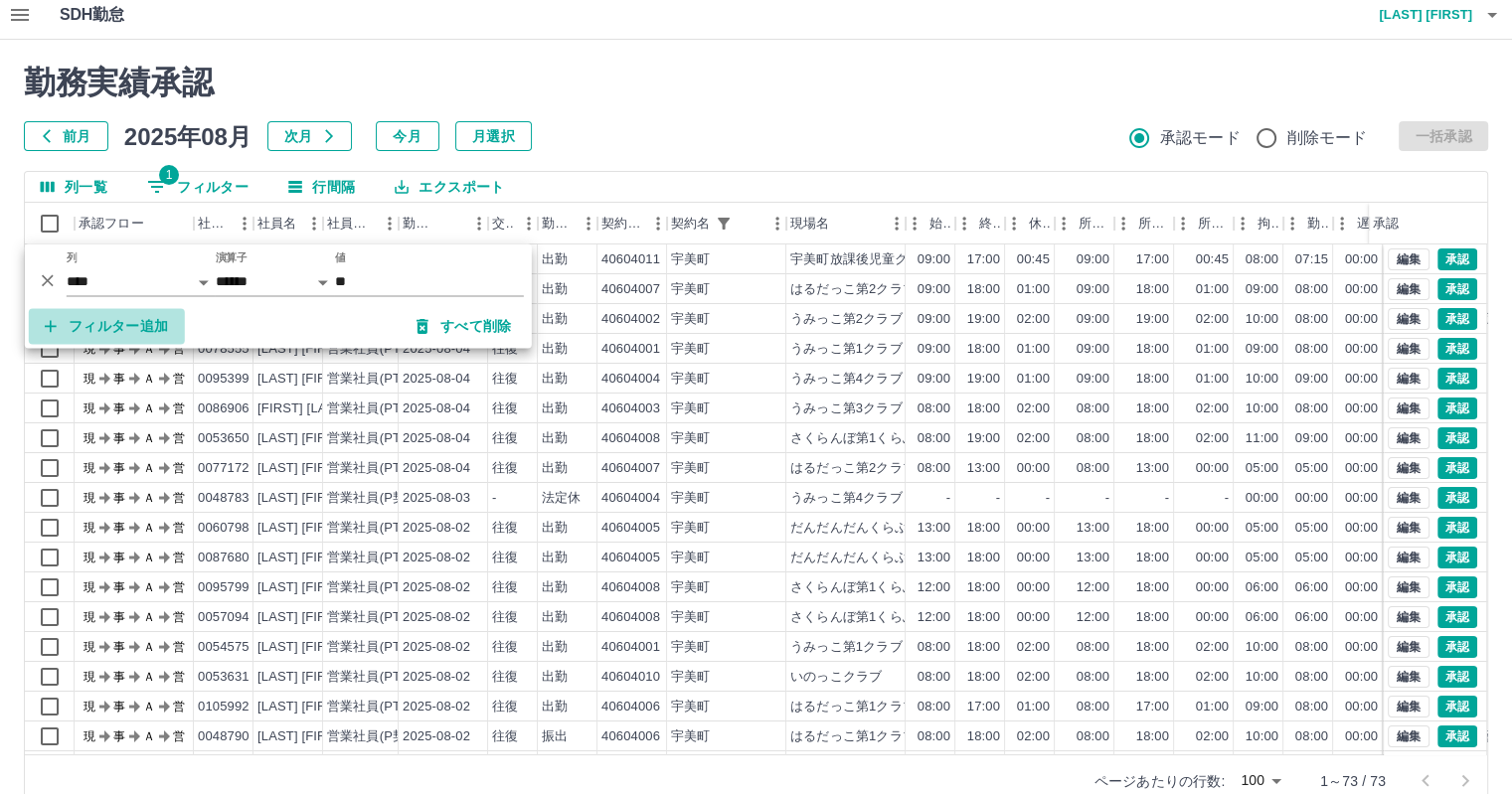 click on "フィルター追加" at bounding box center (106, 327) 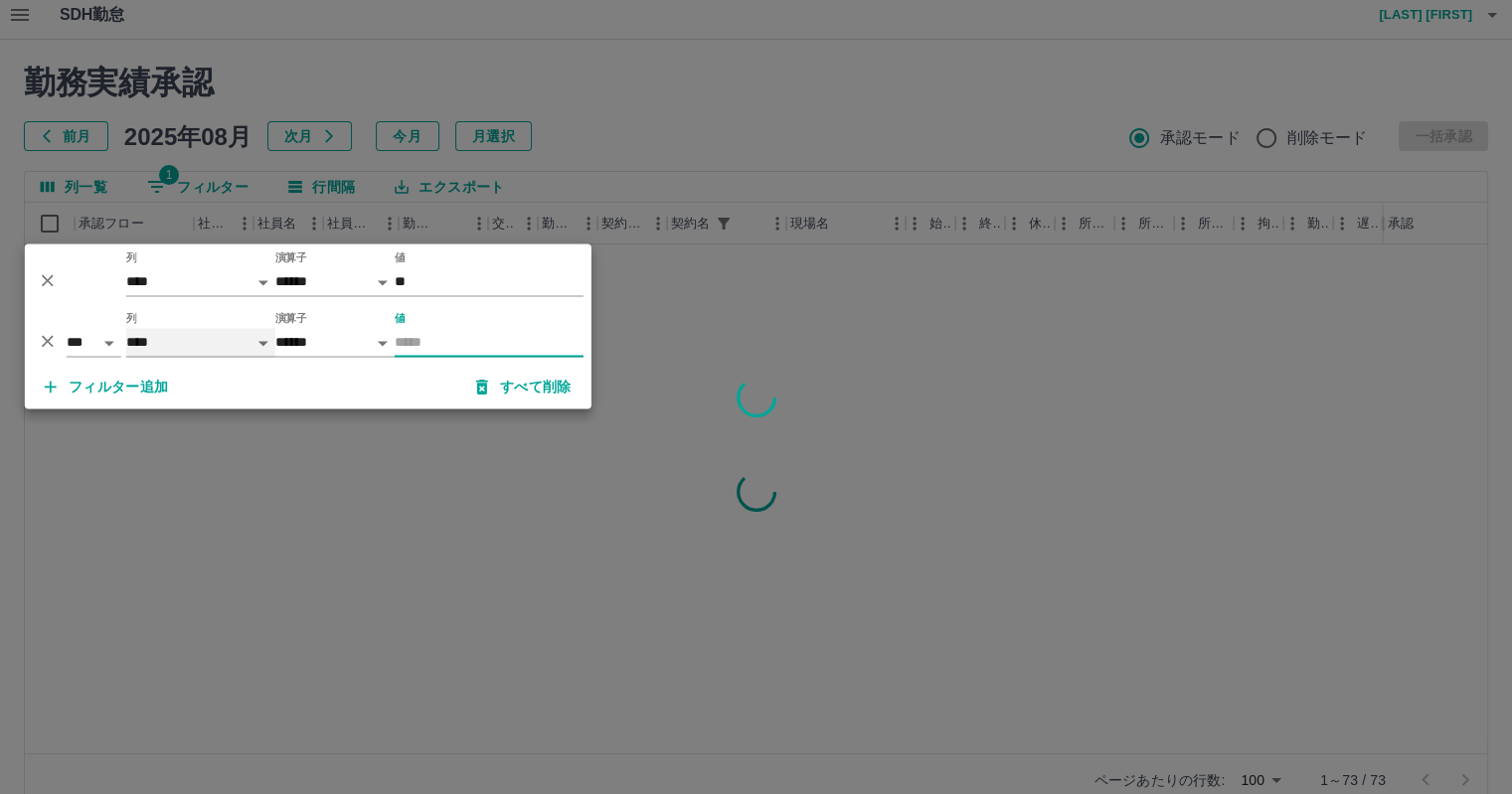 click on "**** *** **** *** *** **** ***** *** *** ** ** ** **** **** **** ** ** *** **** *****" at bounding box center [201, 343] 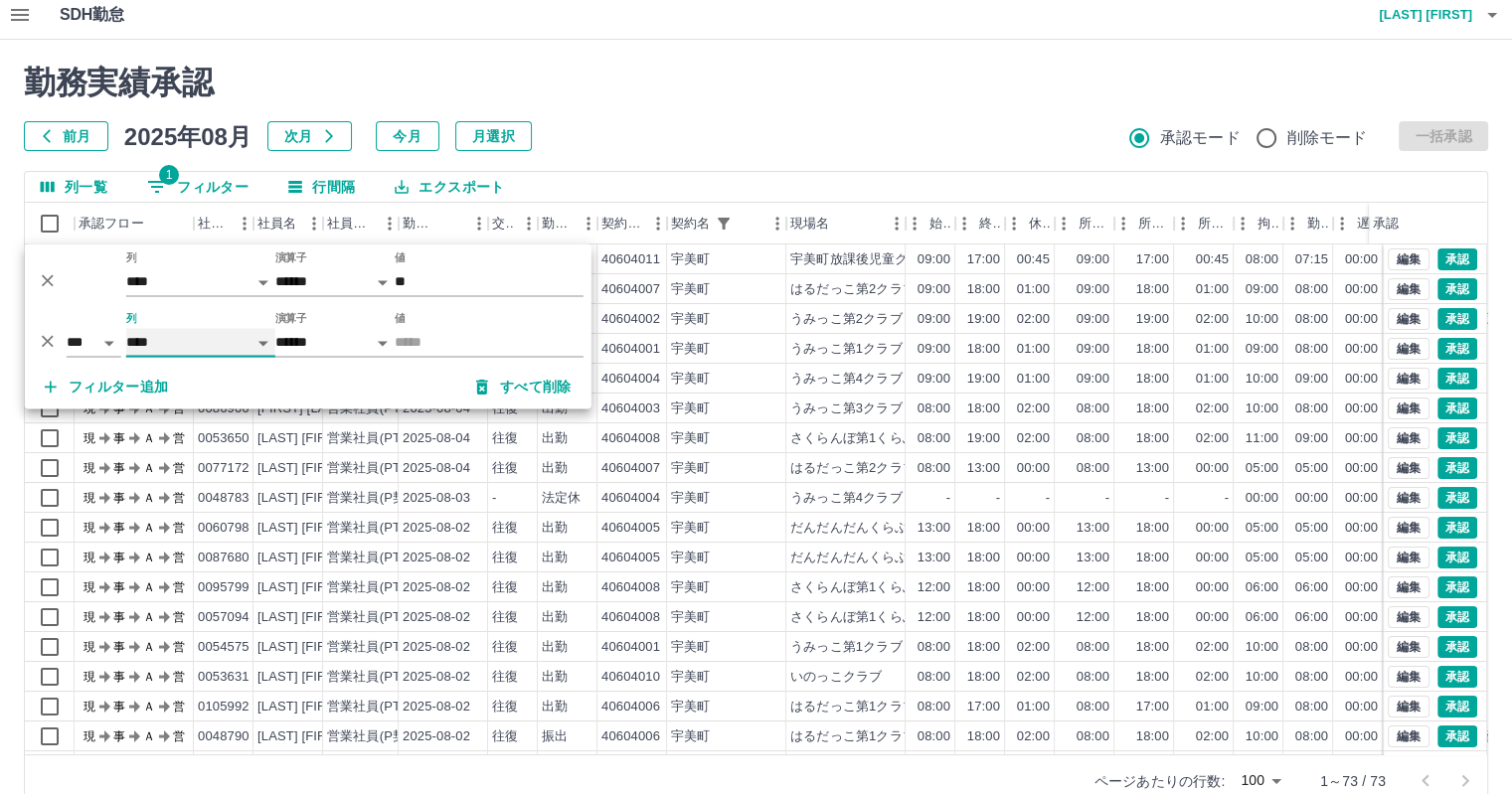 click on "**** *** **** *** *** **** ***** *** *** ** ** ** **** **** **** ** ** *** **** *****" at bounding box center [201, 343] 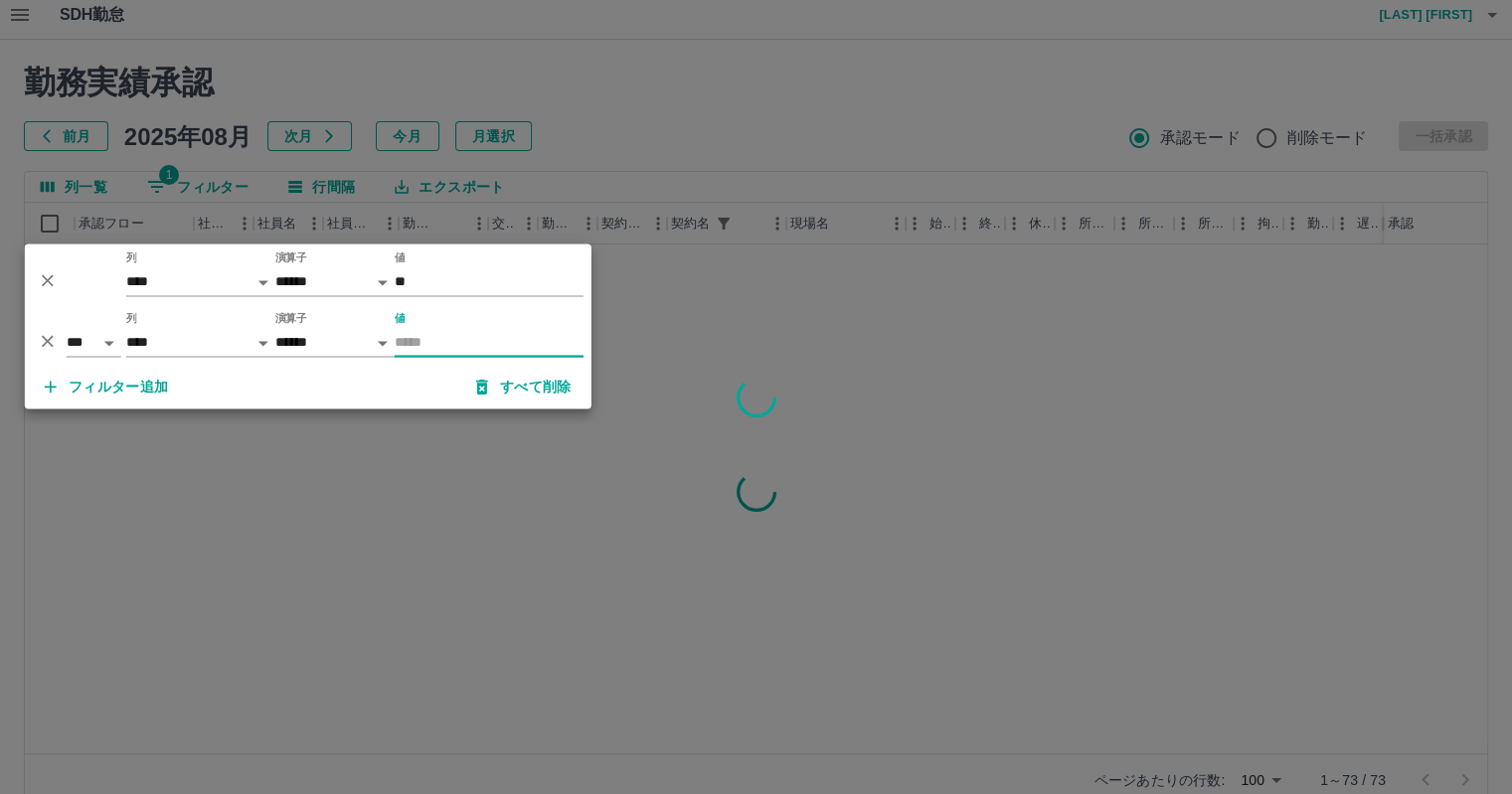 click on "値" at bounding box center [489, 343] 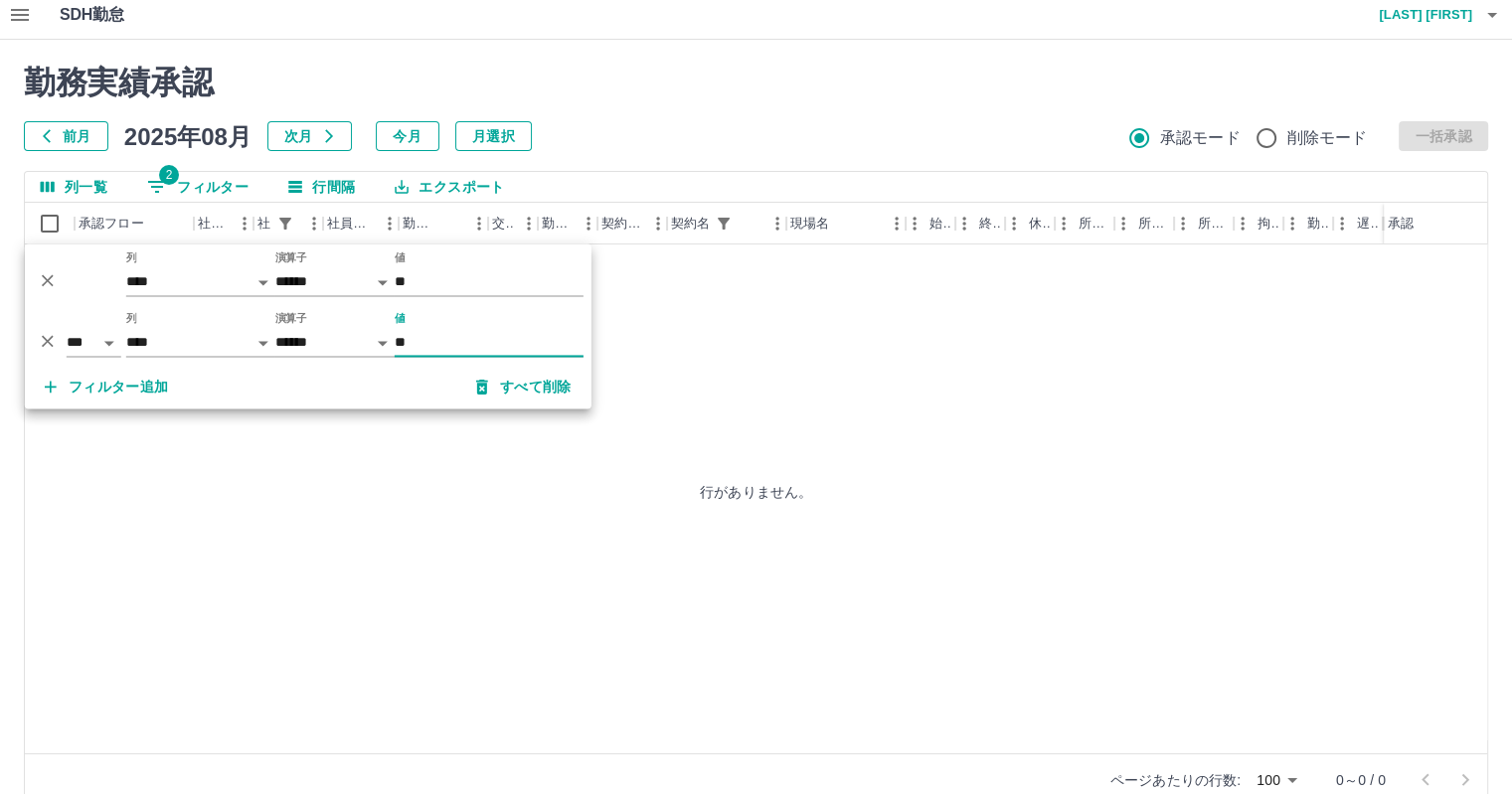 type on "**" 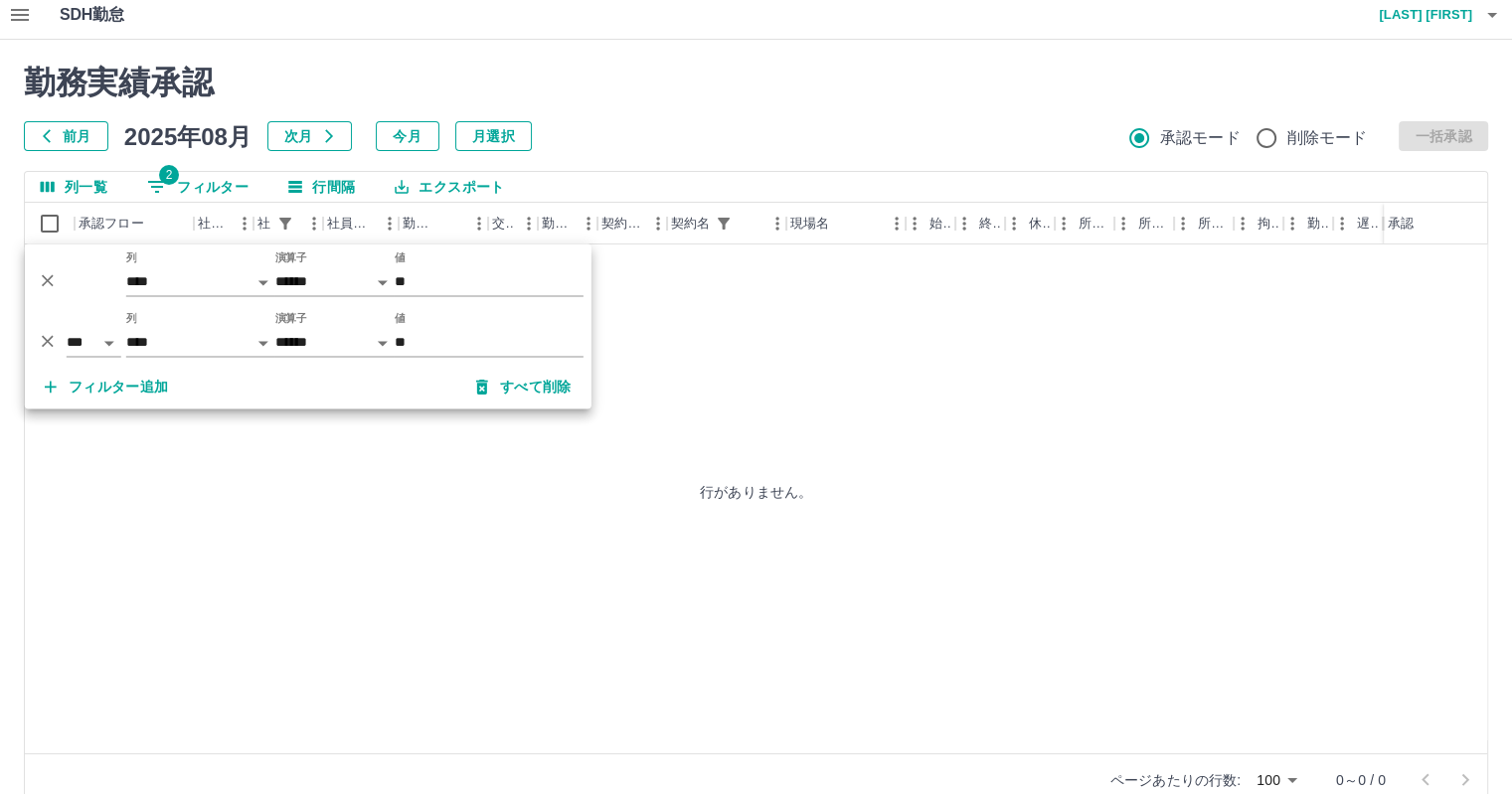 click on "前月 2025年08月 次月 今月 月選択 承認モード 削除モード 一括承認" at bounding box center (756, 136) 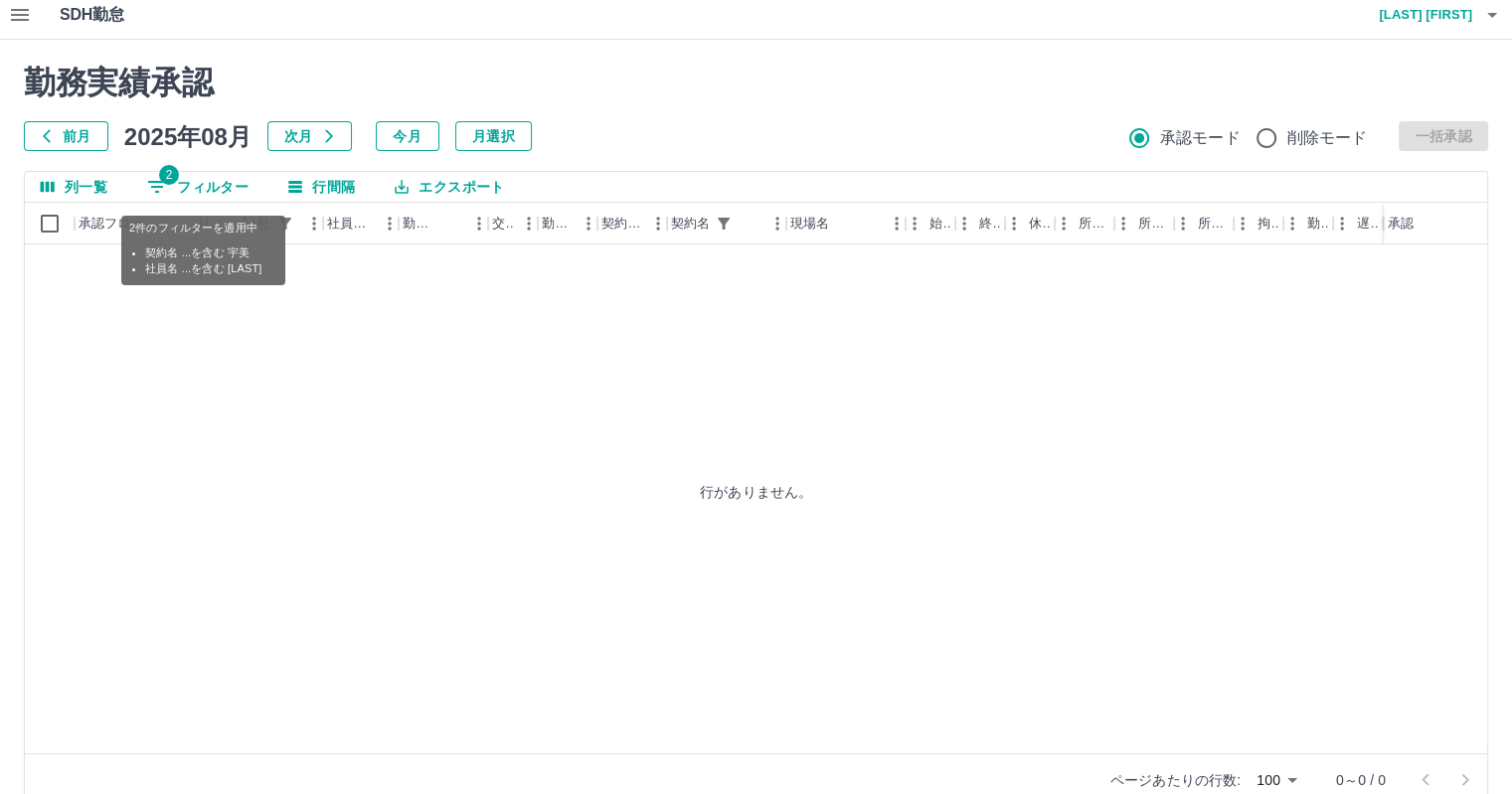click on "2 フィルター" at bounding box center (198, 187) 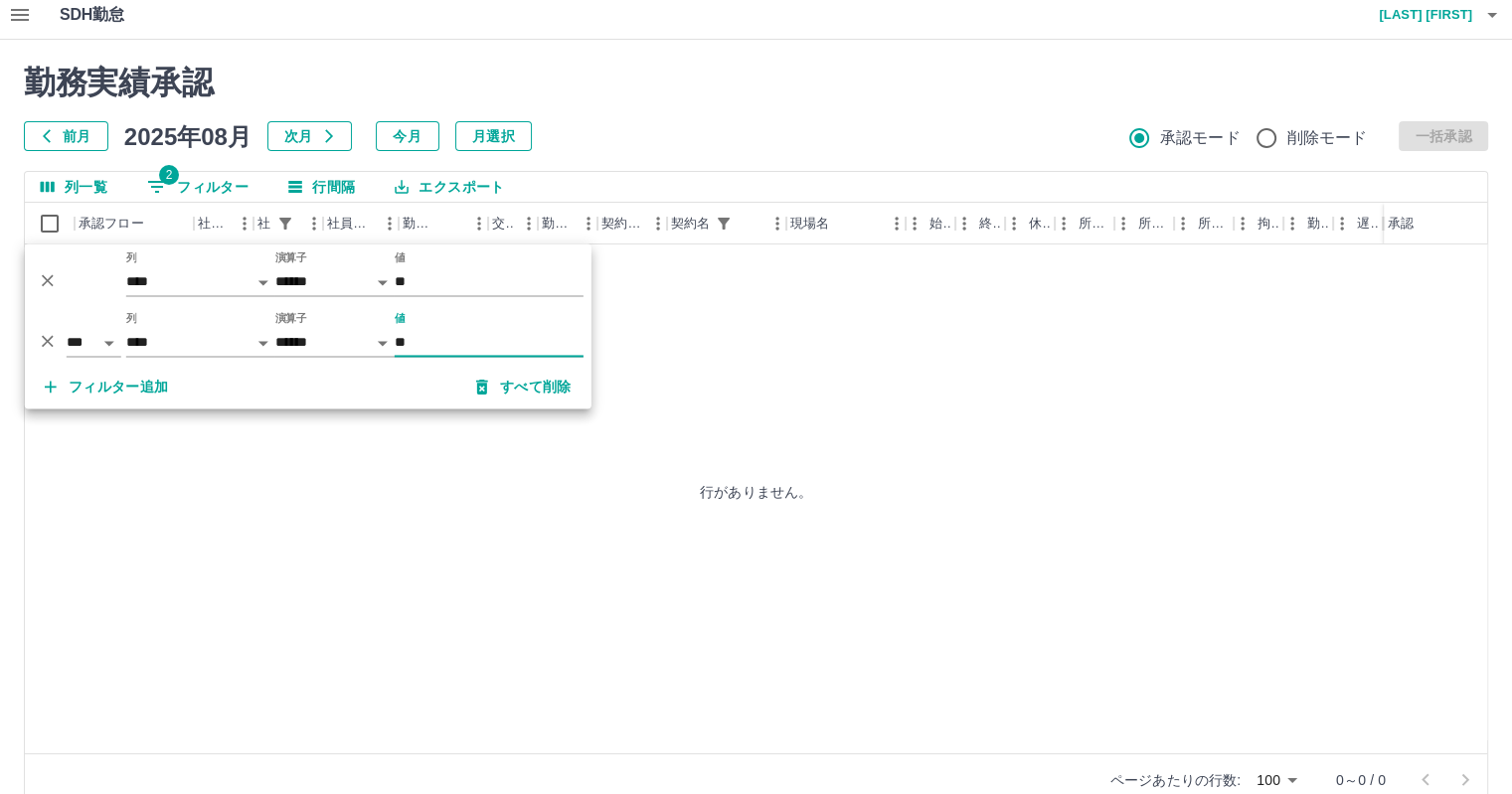 click 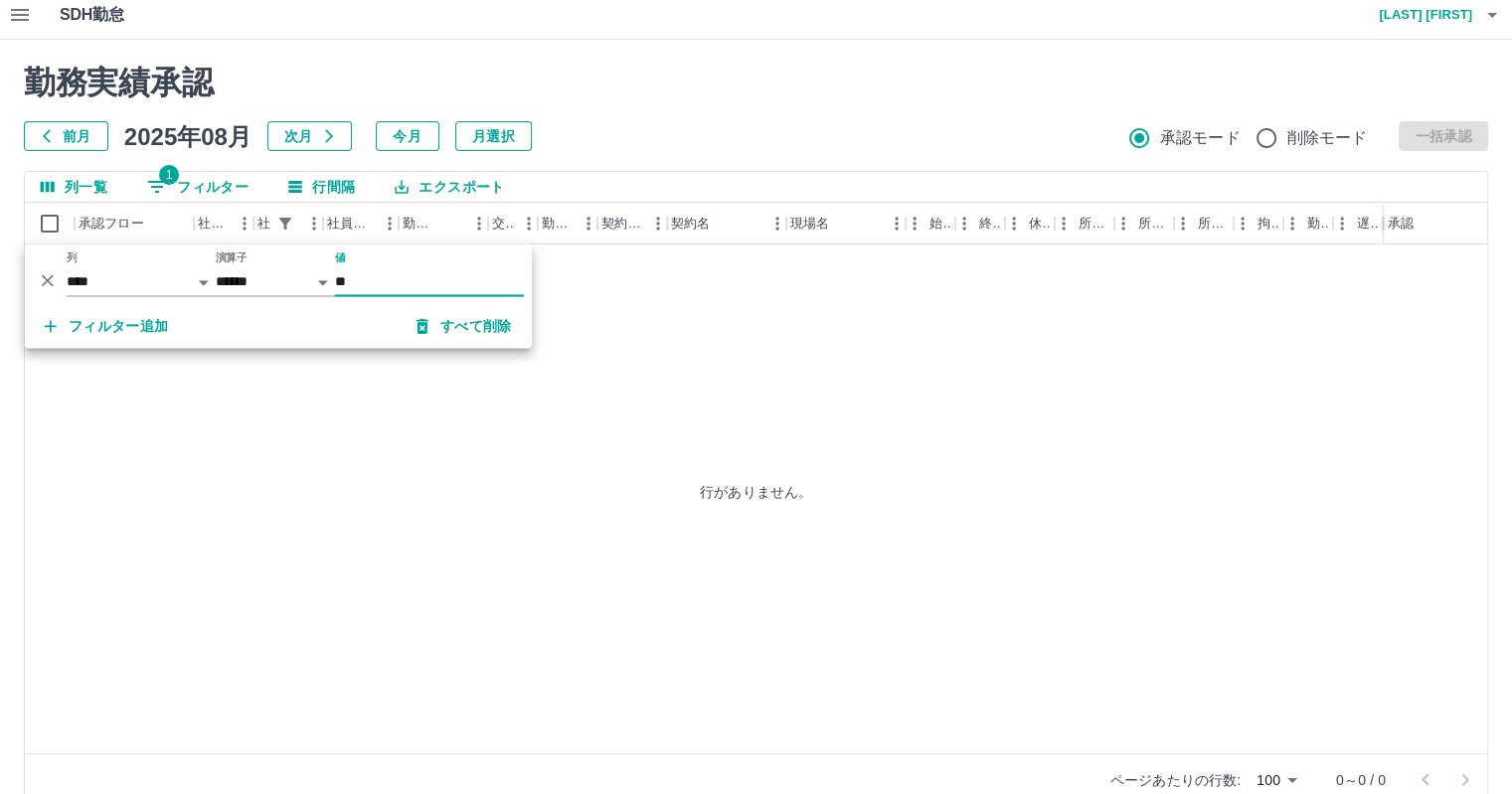 click on "勤務実績承認 前月 2025年08月 次月 今月 月選択 承認モード 削除モード 一括承認" at bounding box center [756, 107] 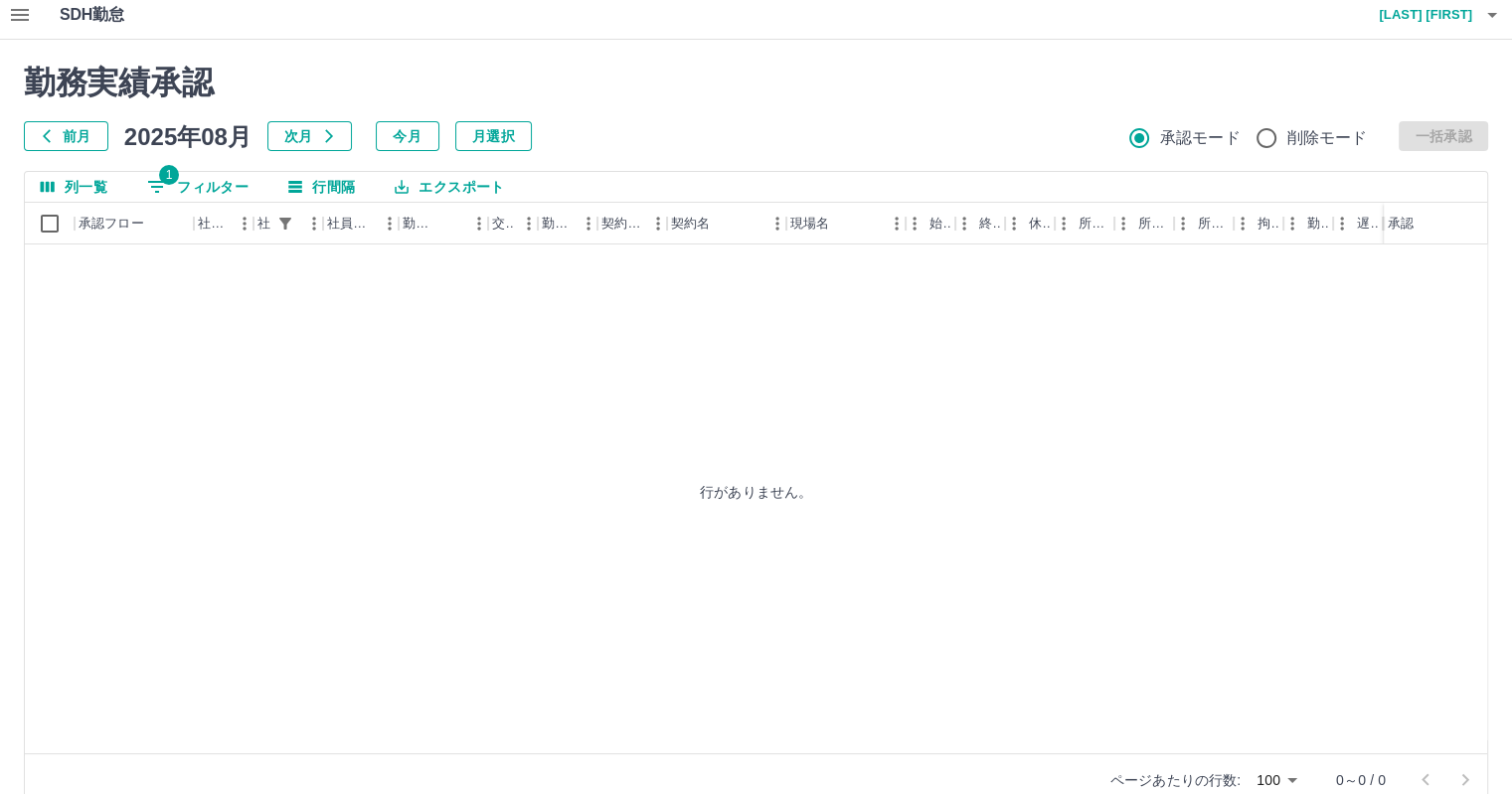 click on "勤務実績承認 前月 2025年08月 次月 今月 月選択 承認モード 削除モード 一括承認" at bounding box center (756, 107) 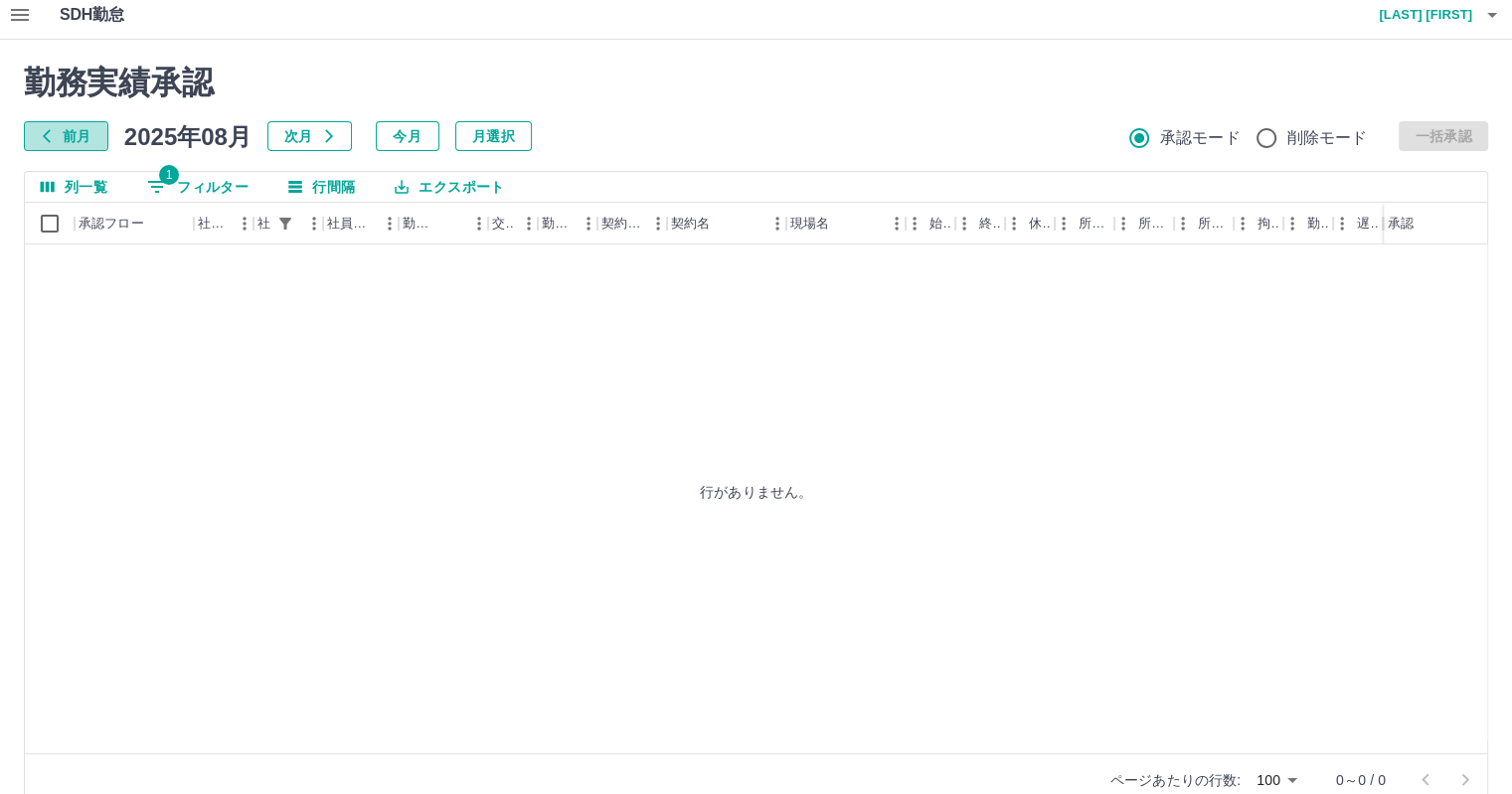 click on "前月" at bounding box center [66, 136] 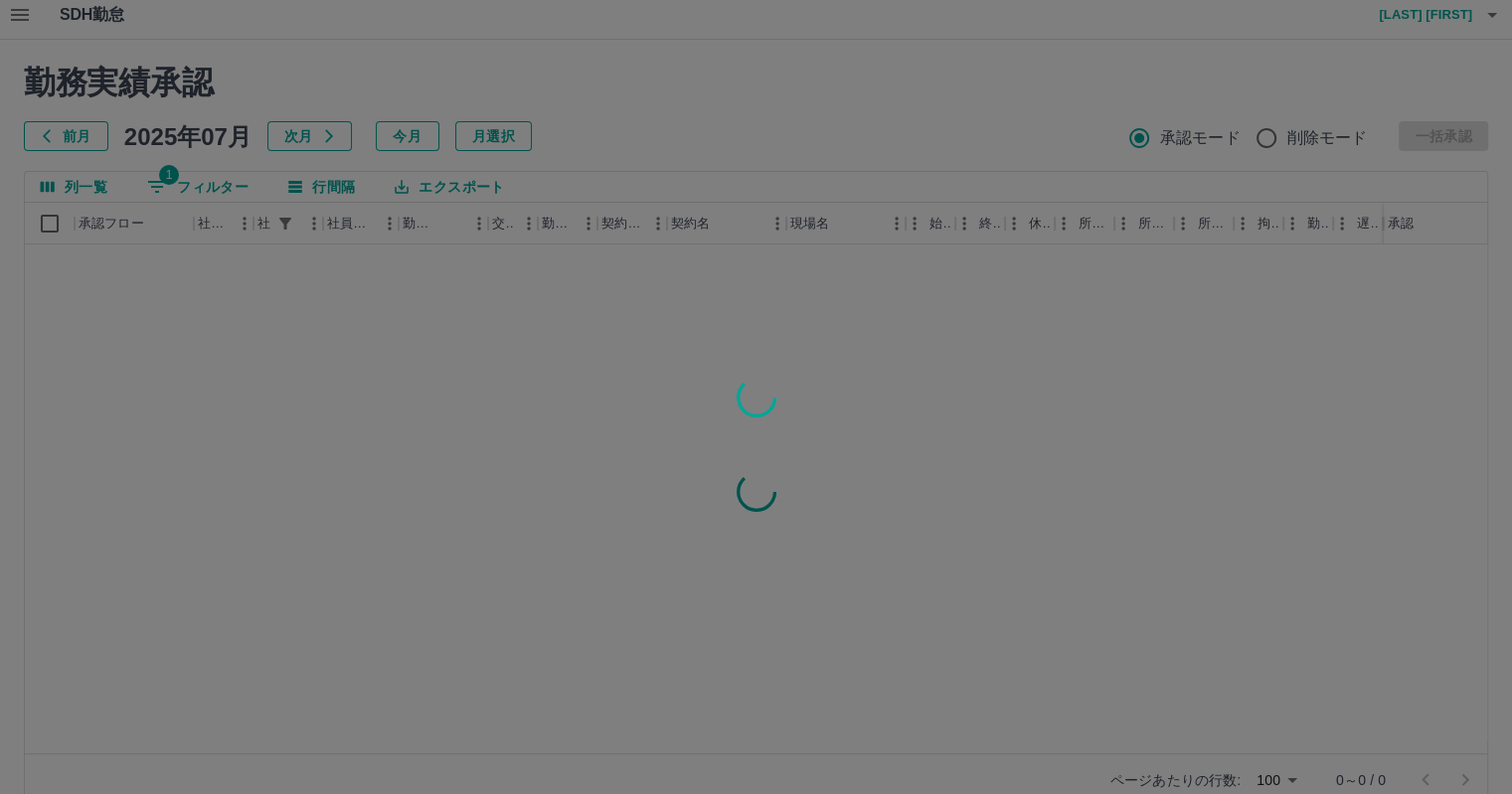 scroll, scrollTop: 0, scrollLeft: 0, axis: both 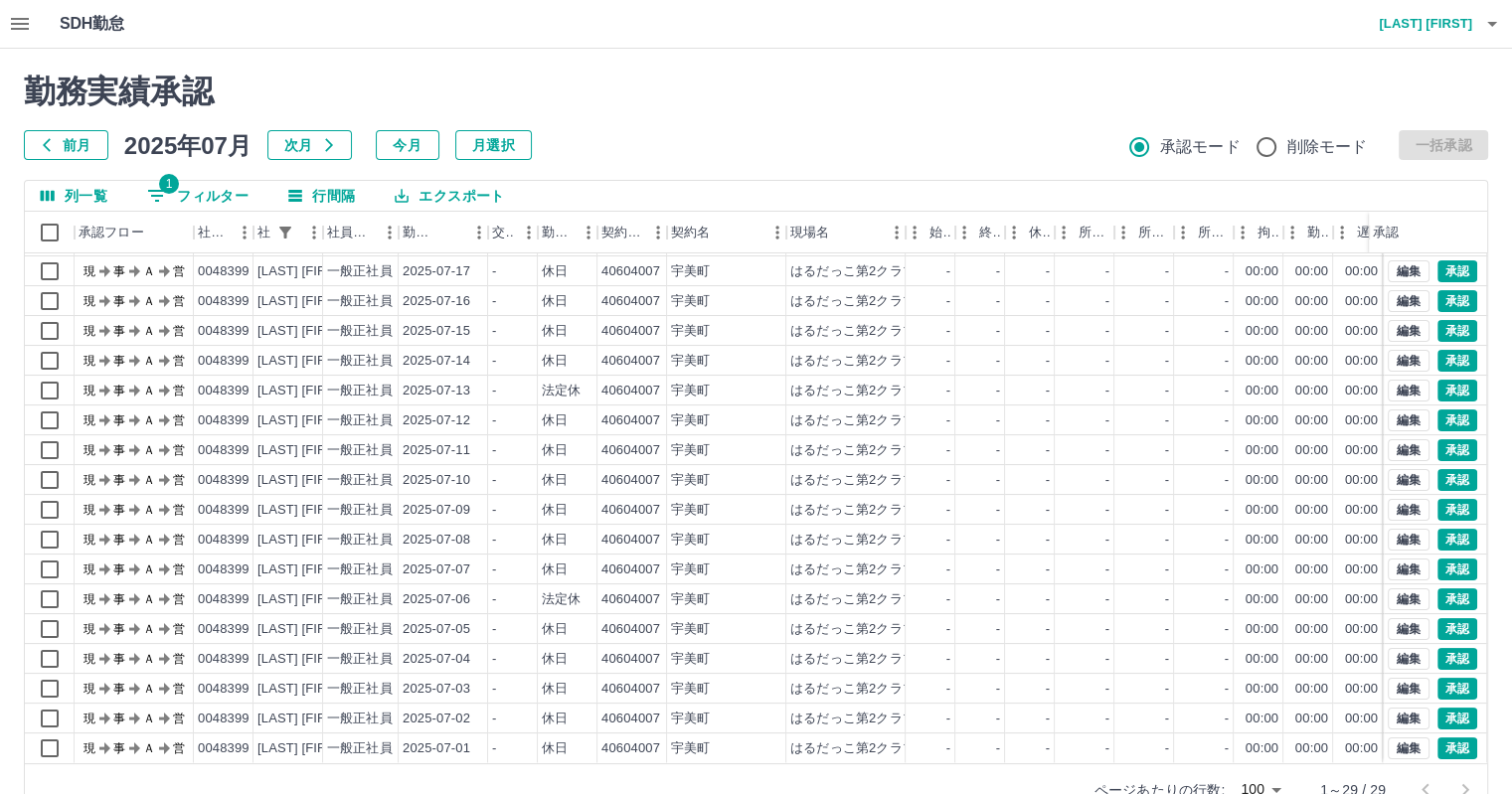 click on "勤務実績承認 前月 [DATE] 次月 今月 月選択 承認モード 削除モード 一括承認 列一覧 1 フィルター 行間隔 エクスポート 承認フロー 社員番号 社員名 社員区分 勤務日 交通費 勤務区分 契約コード 契約名 現場名 始業 終業 休憩 所定開始 所定終業 所定休憩 拘束 勤務 遅刻等 コメント ステータス 承認 現 事 Ａ 営 0048399 [LAST] [FIRST] 一般正社員 [DATE]  -  休日 40604007 [CITY] [CITY]第2クラブ - - - - - - 00:00 00:00 00:00 現場責任者承認待 現 事 Ａ 営 0048399 [LAST] [FIRST] 一般正社員 [DATE]  -  休日 40604007 [CITY] [CITY]第2クラブ - - - - - - 00:00 00:00 00:00 現場責任者承認待 現 事 Ａ 営 0048399 [LAST] [FIRST] 一般正社員 [DATE]  -  休日 40604007 [CITY] [CITY]第2クラブ - - - - - - 00:00 00:00 00:00 現場責任者承認待 現 事 Ａ 営 0048399 [LAST] [FIRST] 一般正社員  -  - -" at bounding box center [756, 444] 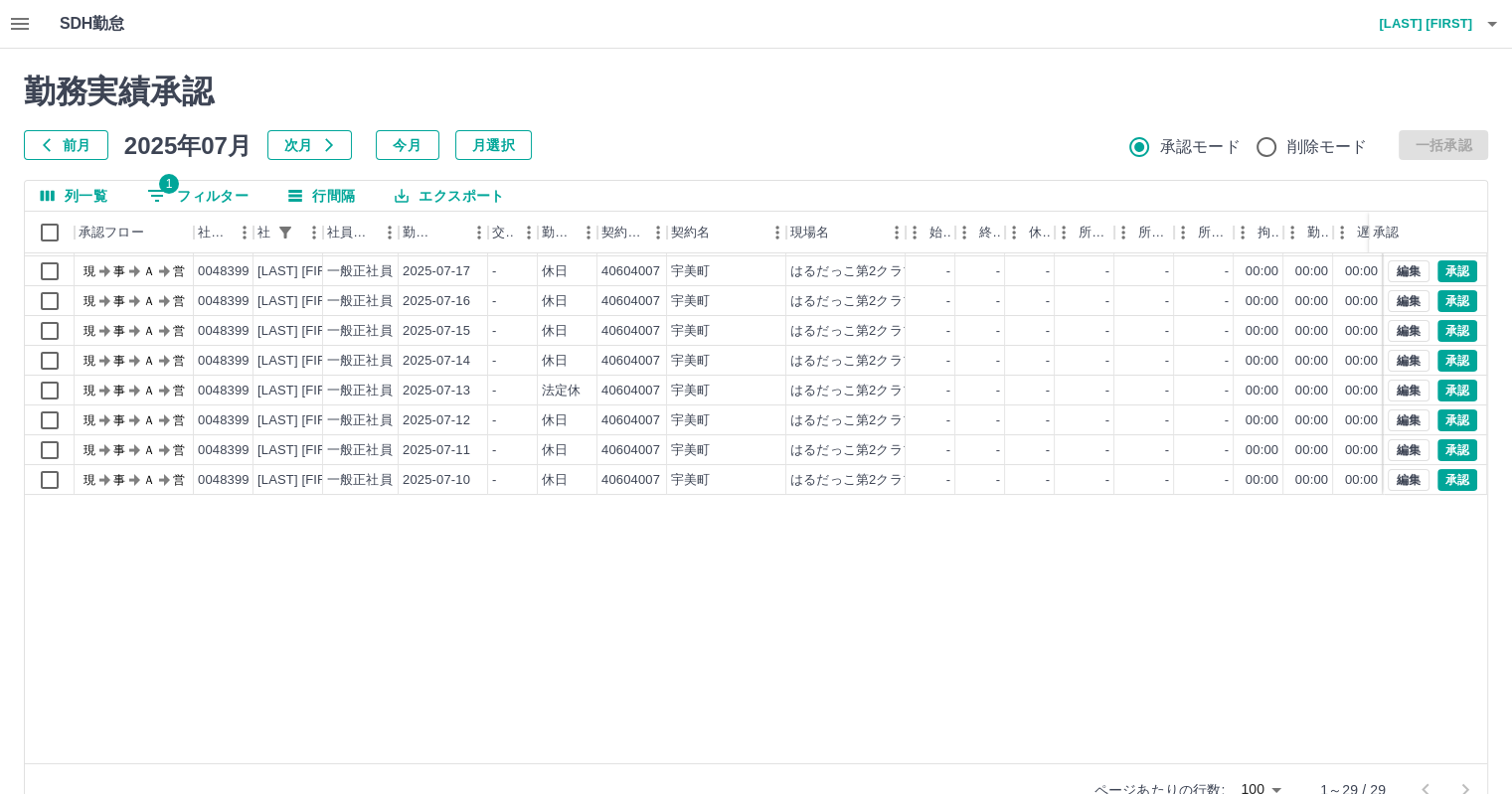 scroll, scrollTop: 0, scrollLeft: 0, axis: both 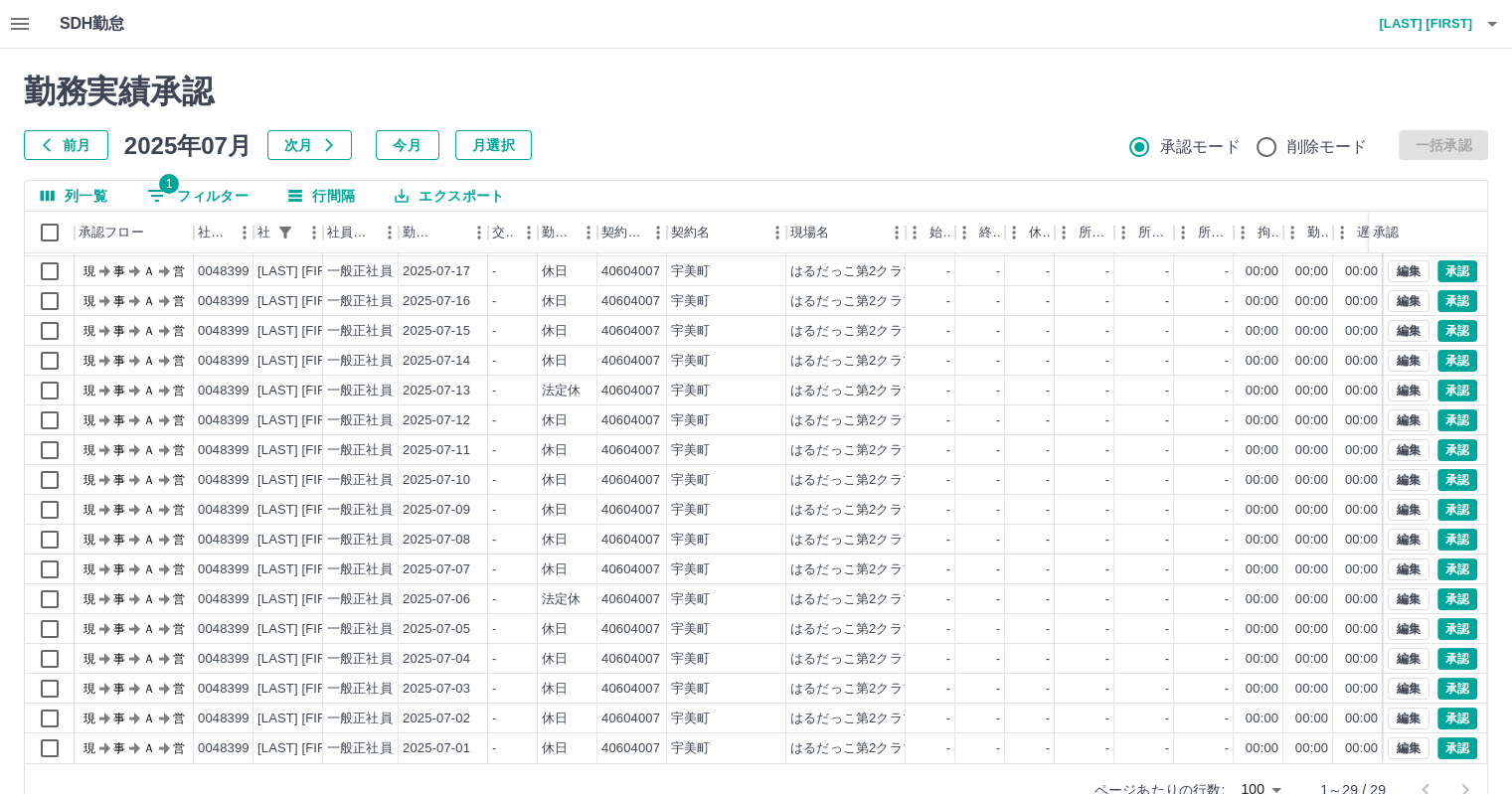 click at bounding box center [1445, 790] 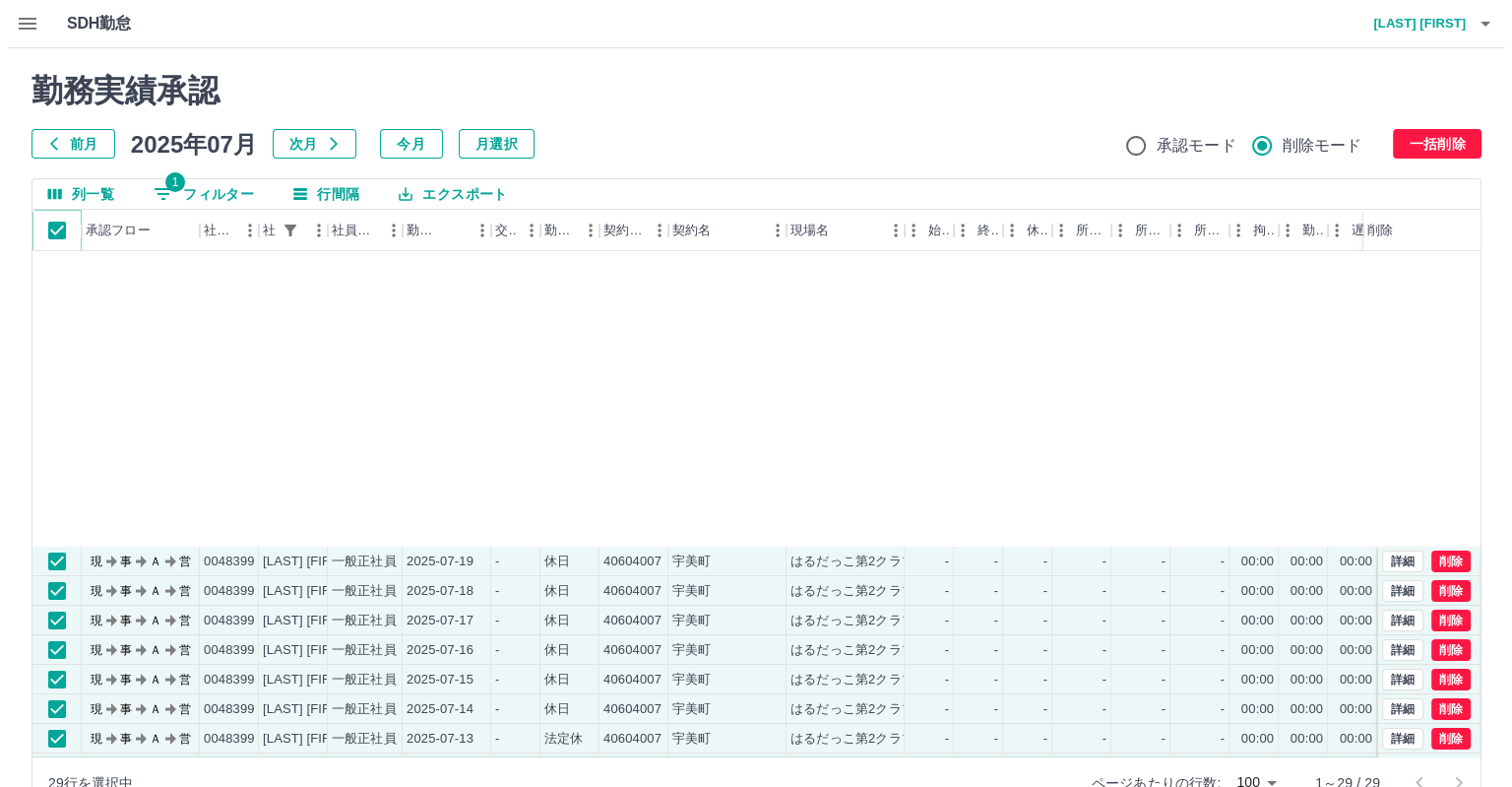 scroll, scrollTop: 365, scrollLeft: 0, axis: vertical 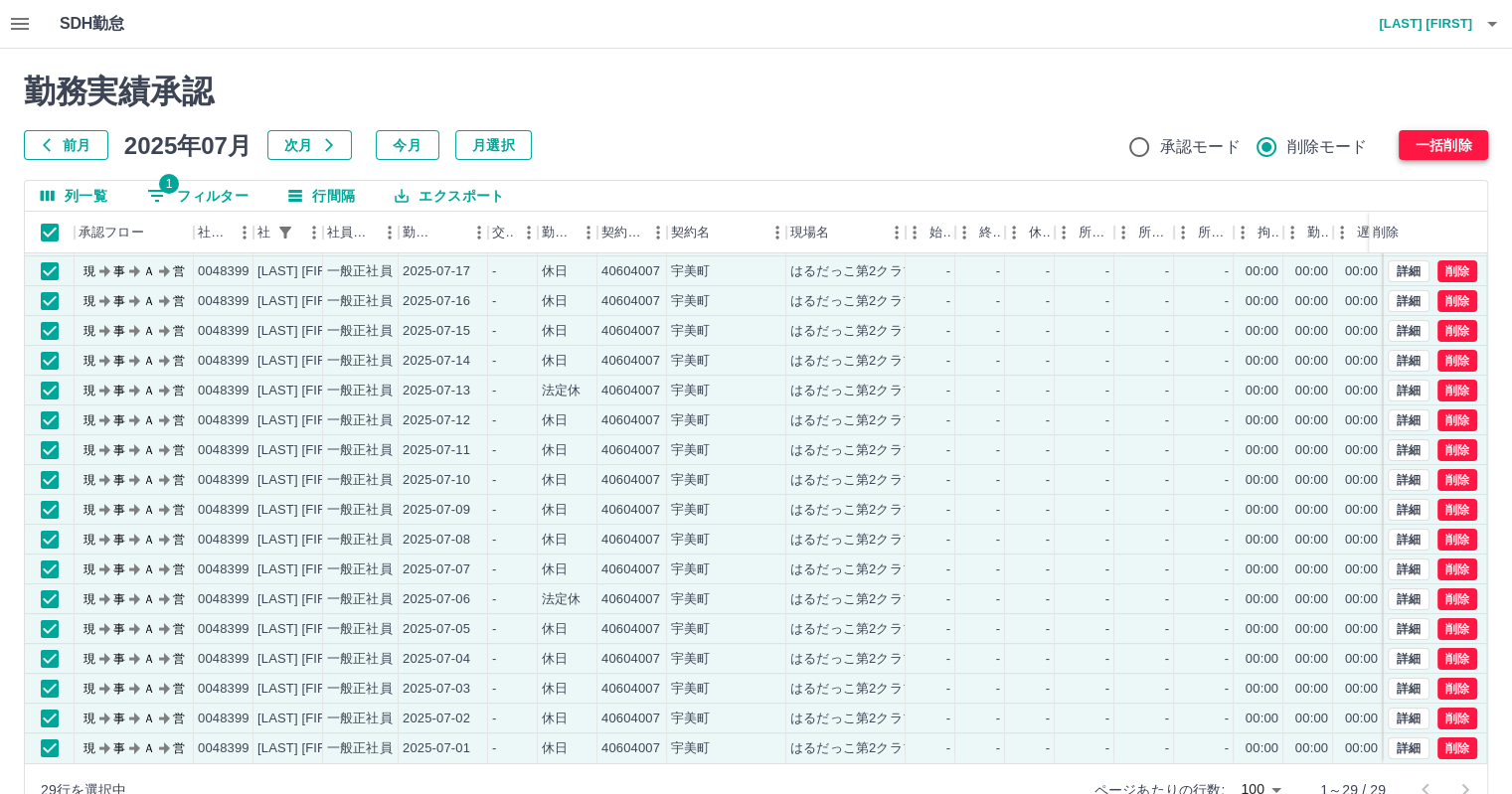 click on "一括削除" at bounding box center [1443, 145] 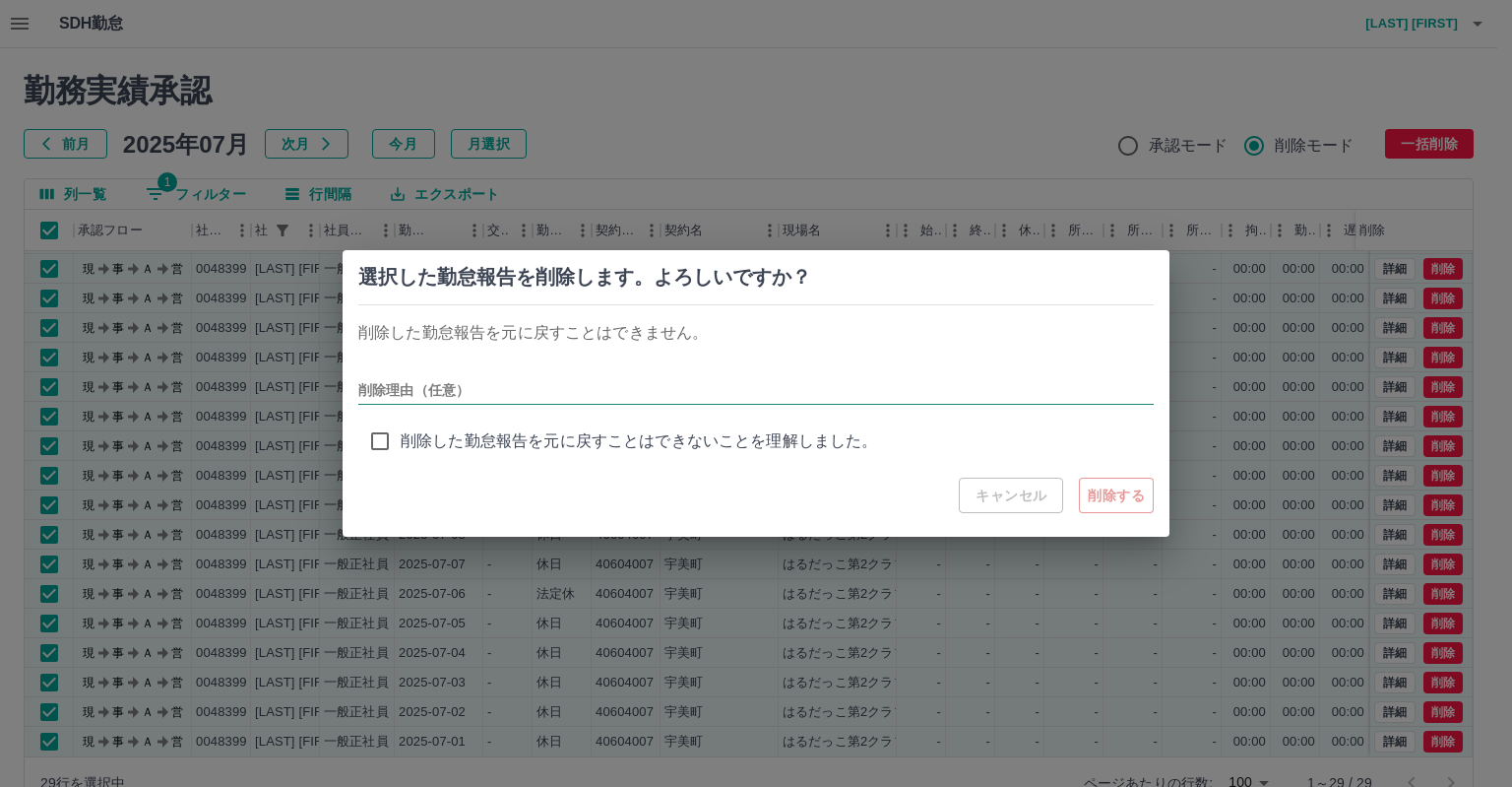click on "削除理由（任意）" at bounding box center (756, 390) 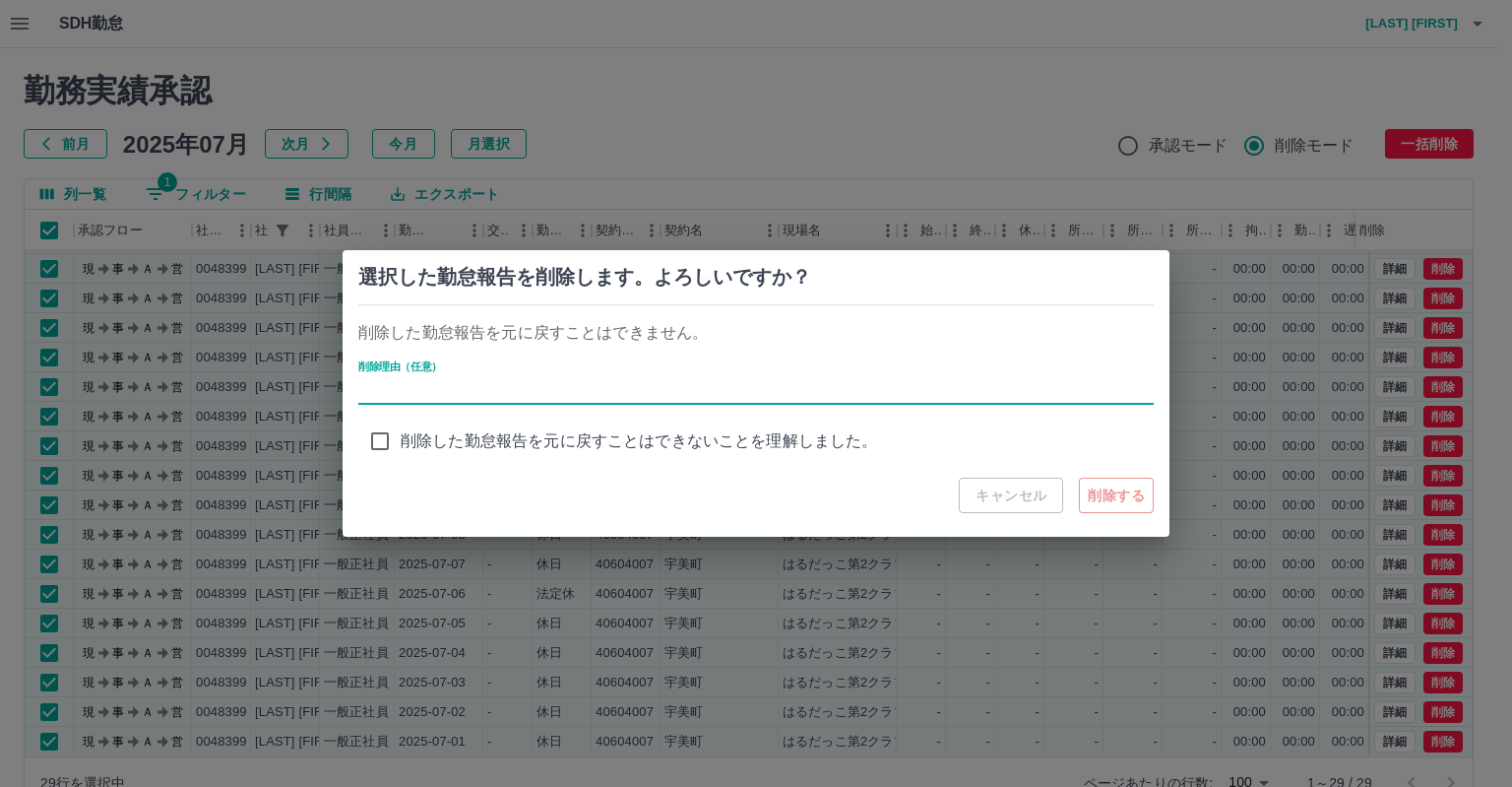 type on "****" 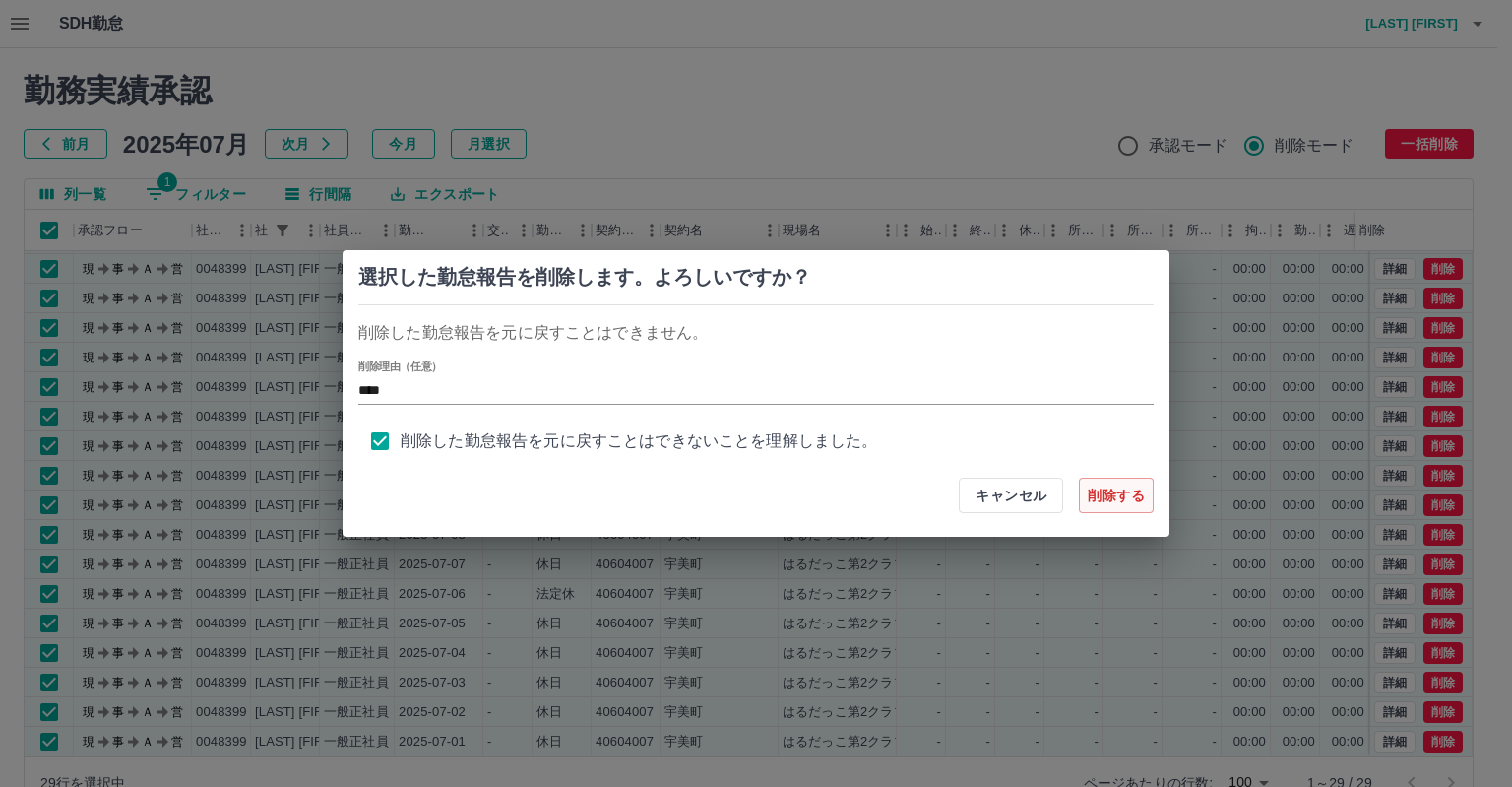 click on "削除する" at bounding box center (1116, 495) 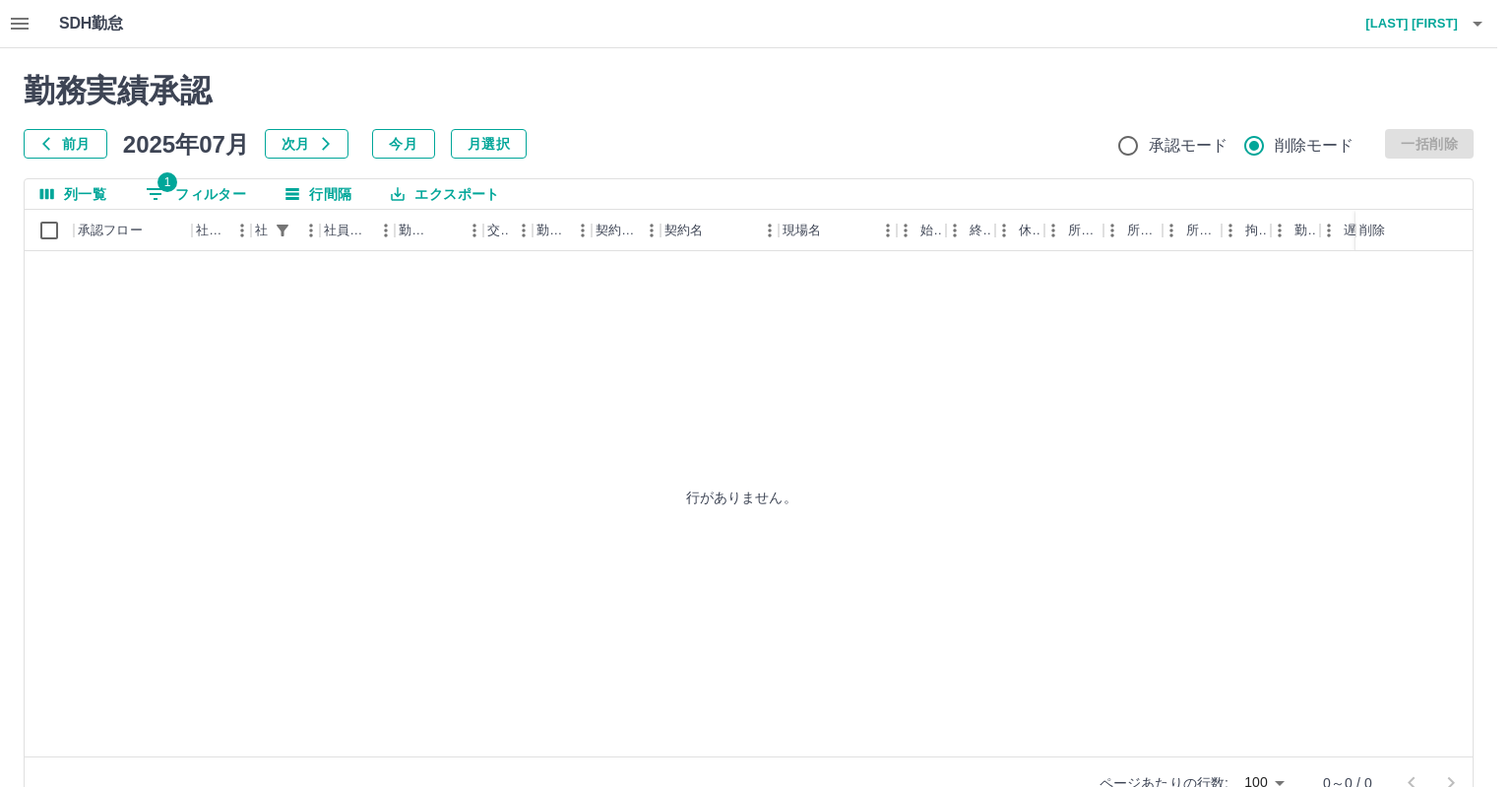 type 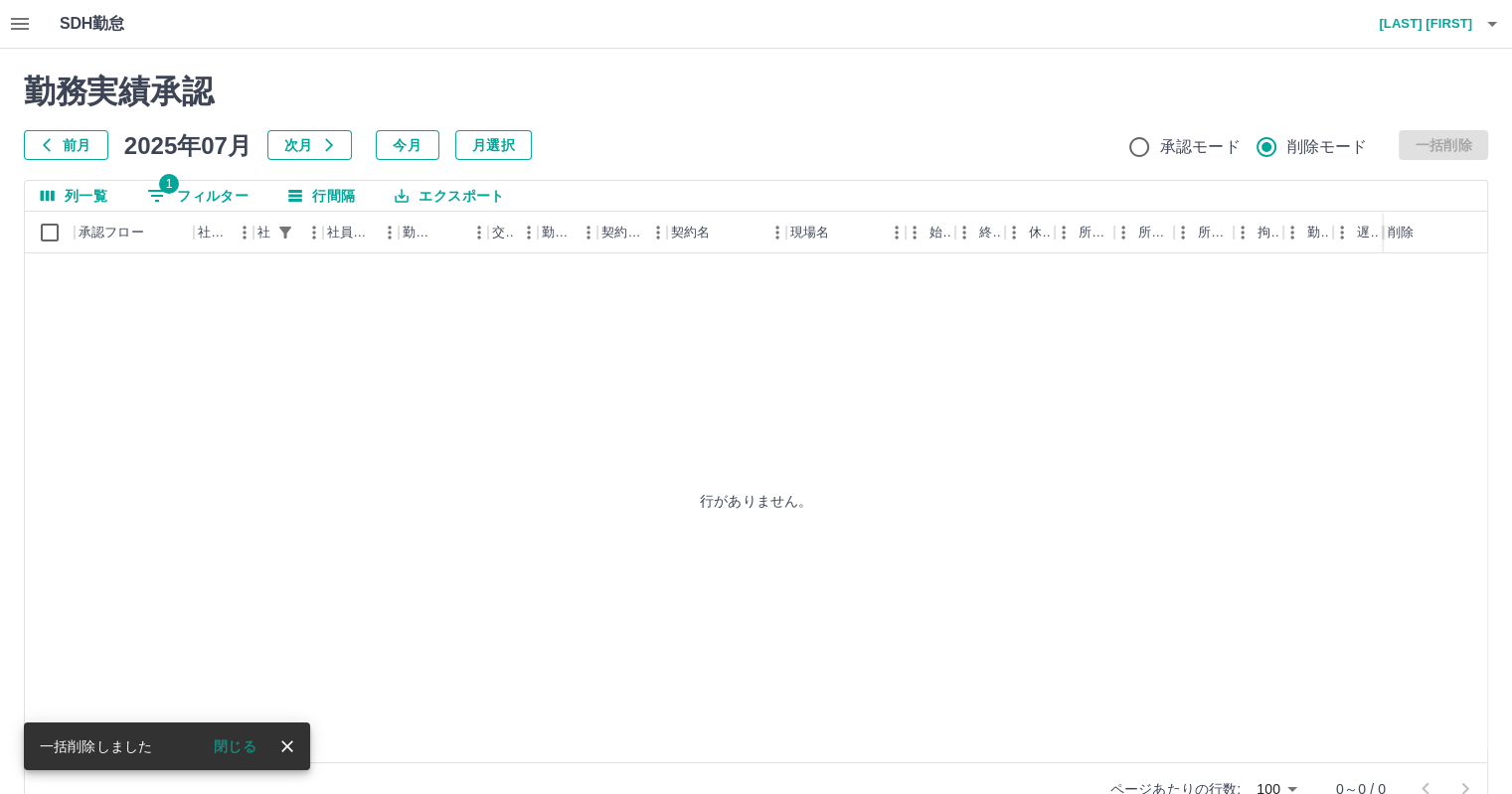 scroll, scrollTop: 0, scrollLeft: 0, axis: both 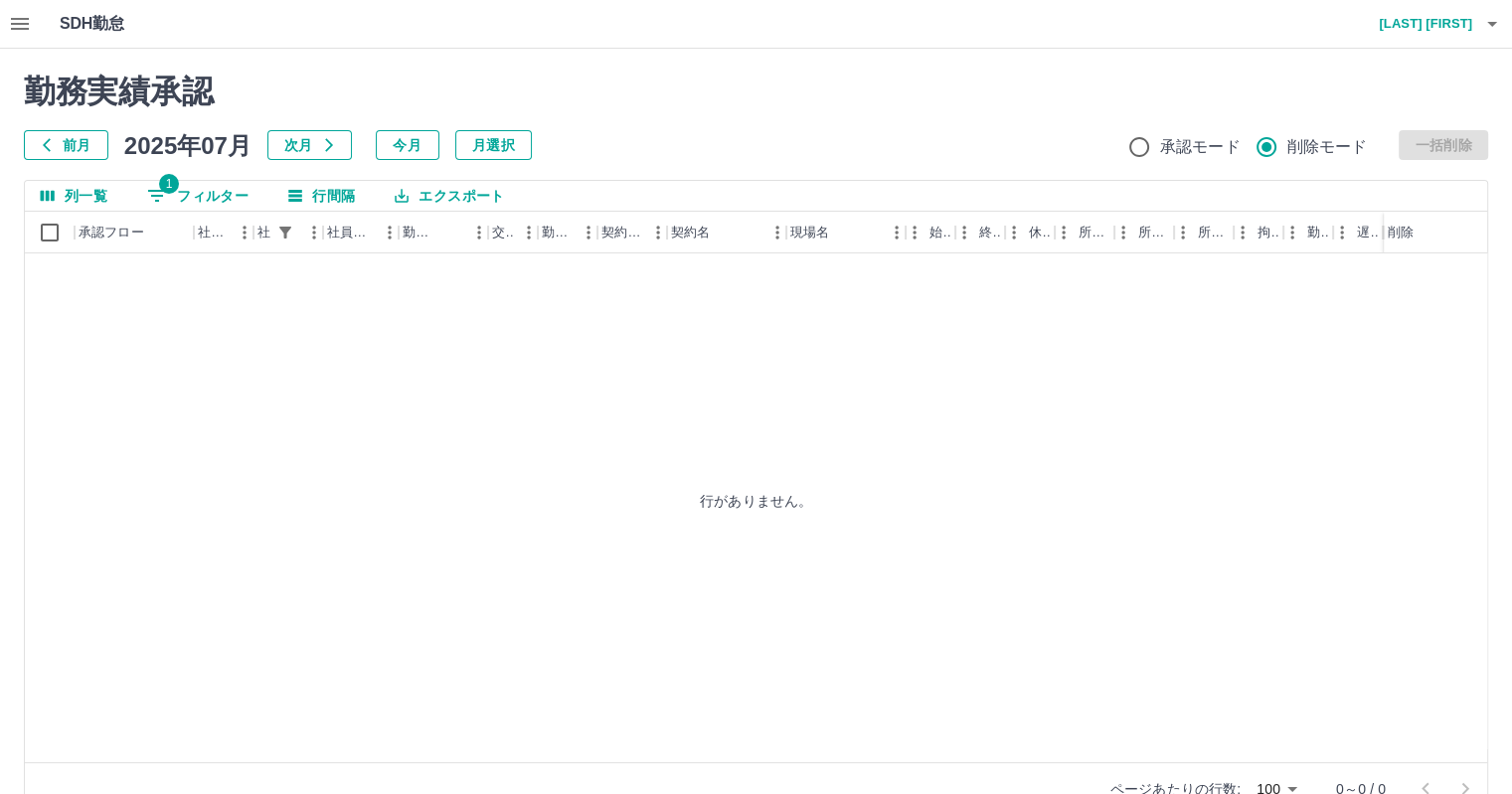click on "1 フィルター" at bounding box center (198, 196) 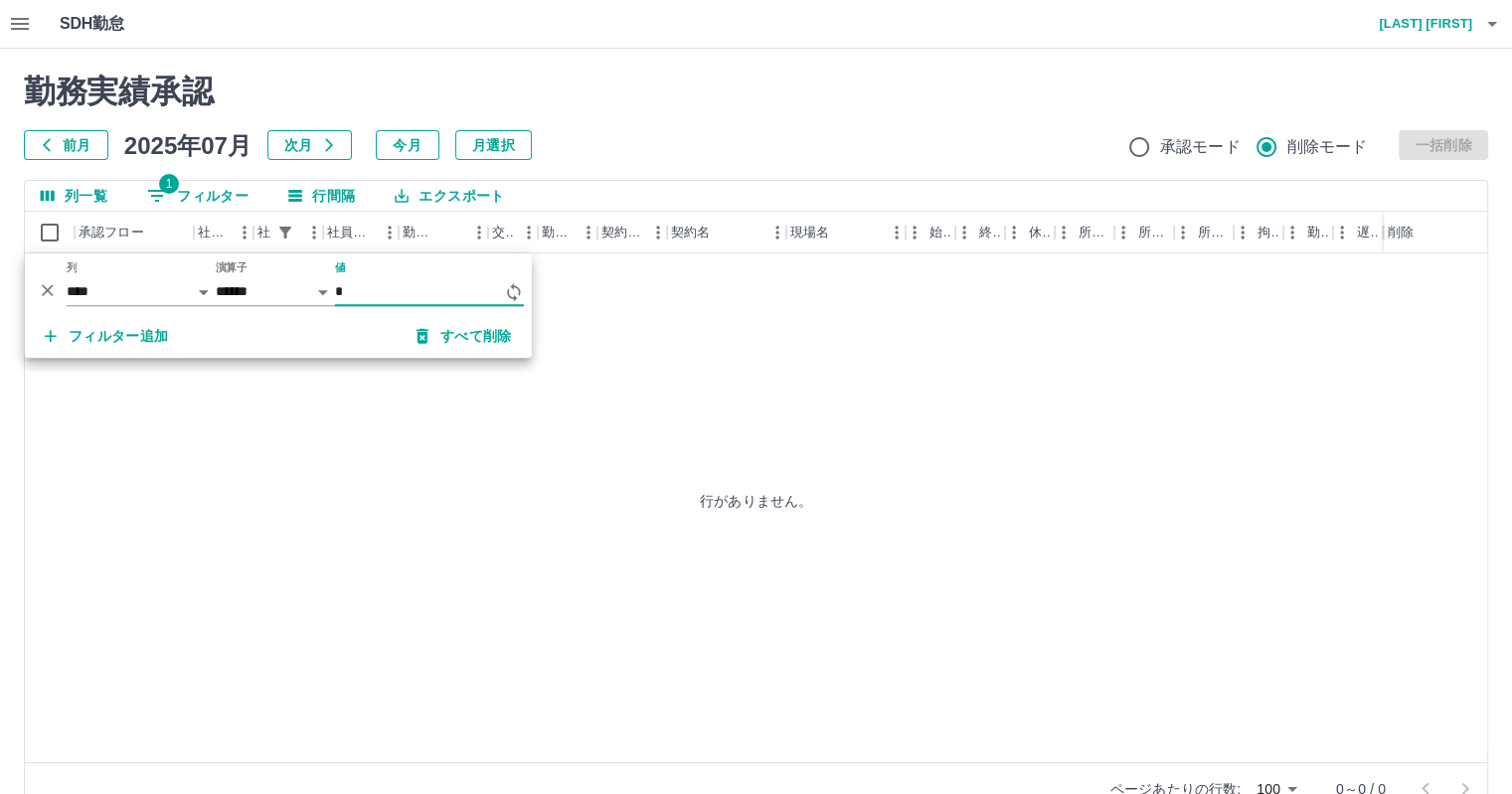 type on "*" 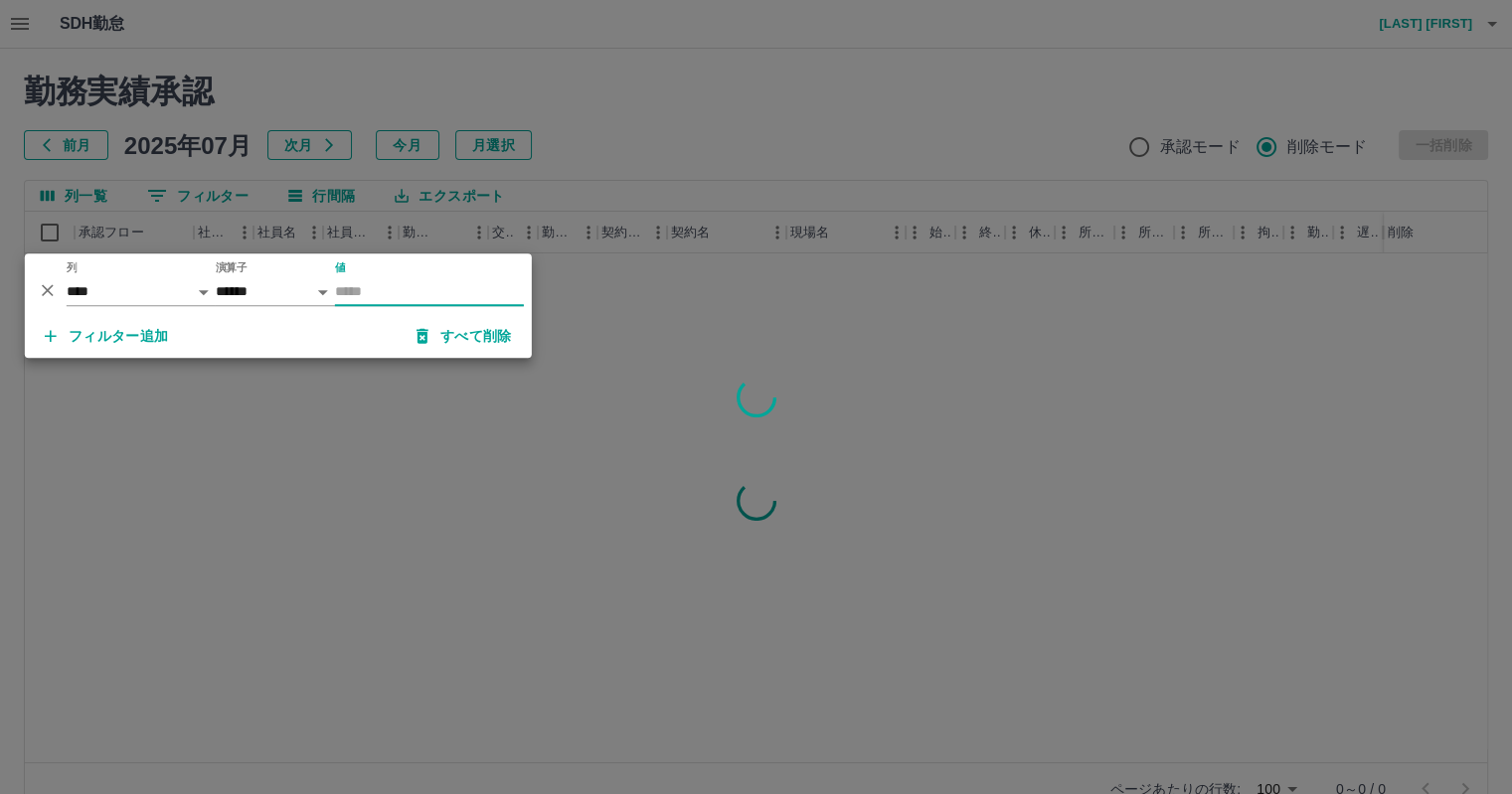 type 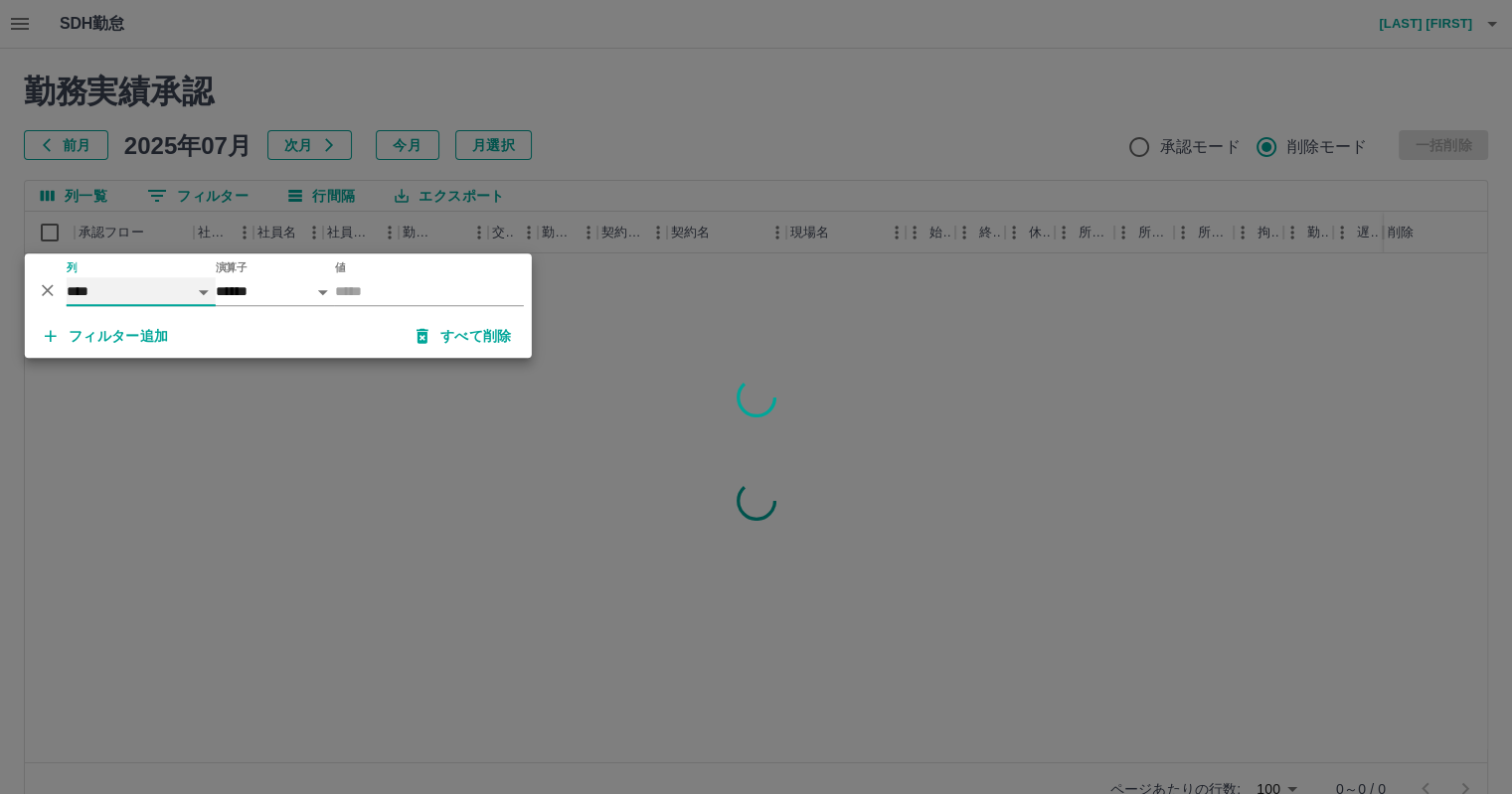 click on "**** *** **** *** *** **** ***** *** *** ** ** ** **** **** **** ** ** *** **** *****" at bounding box center (141, 291) 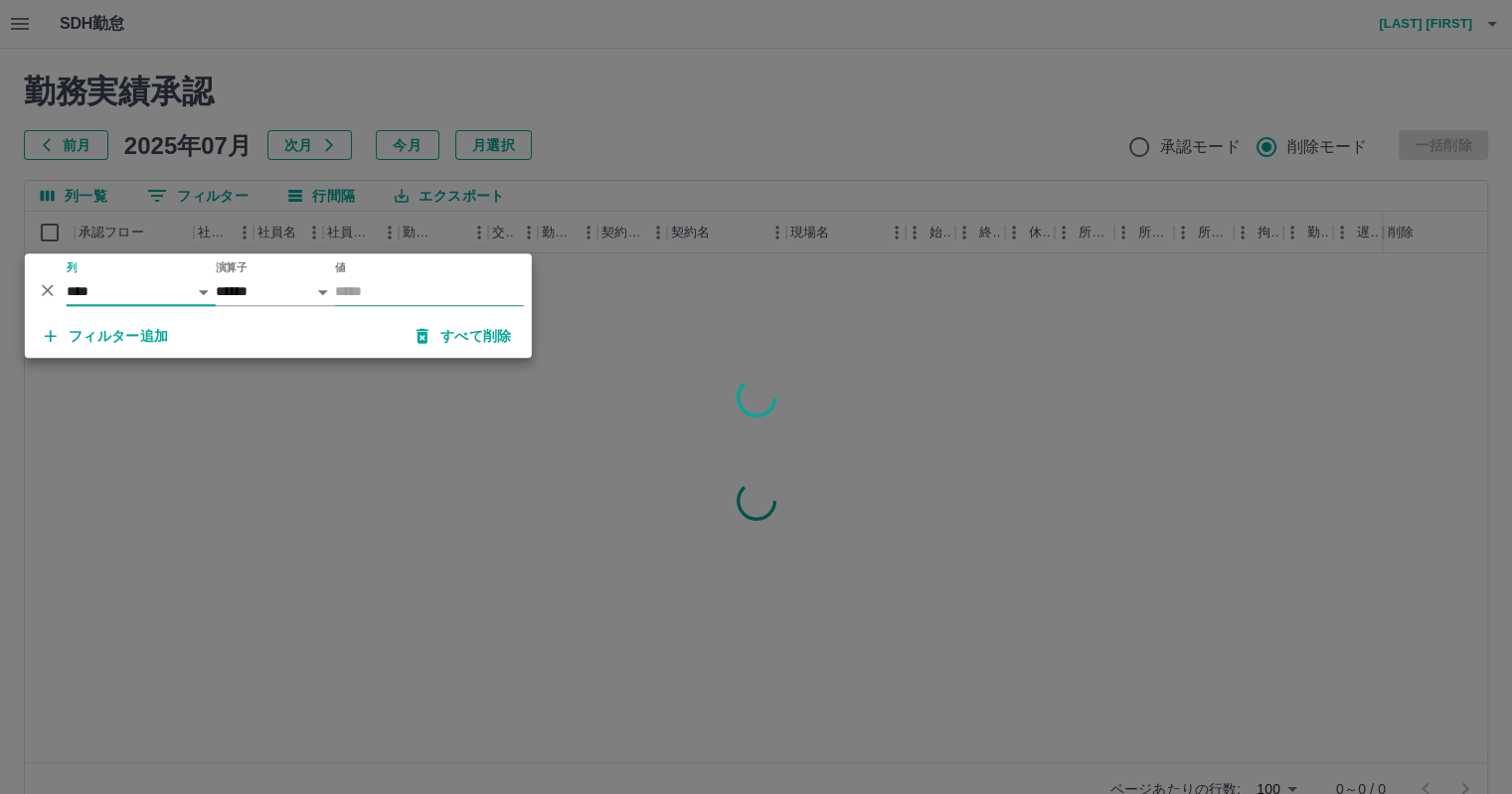 click on "値" at bounding box center [429, 291] 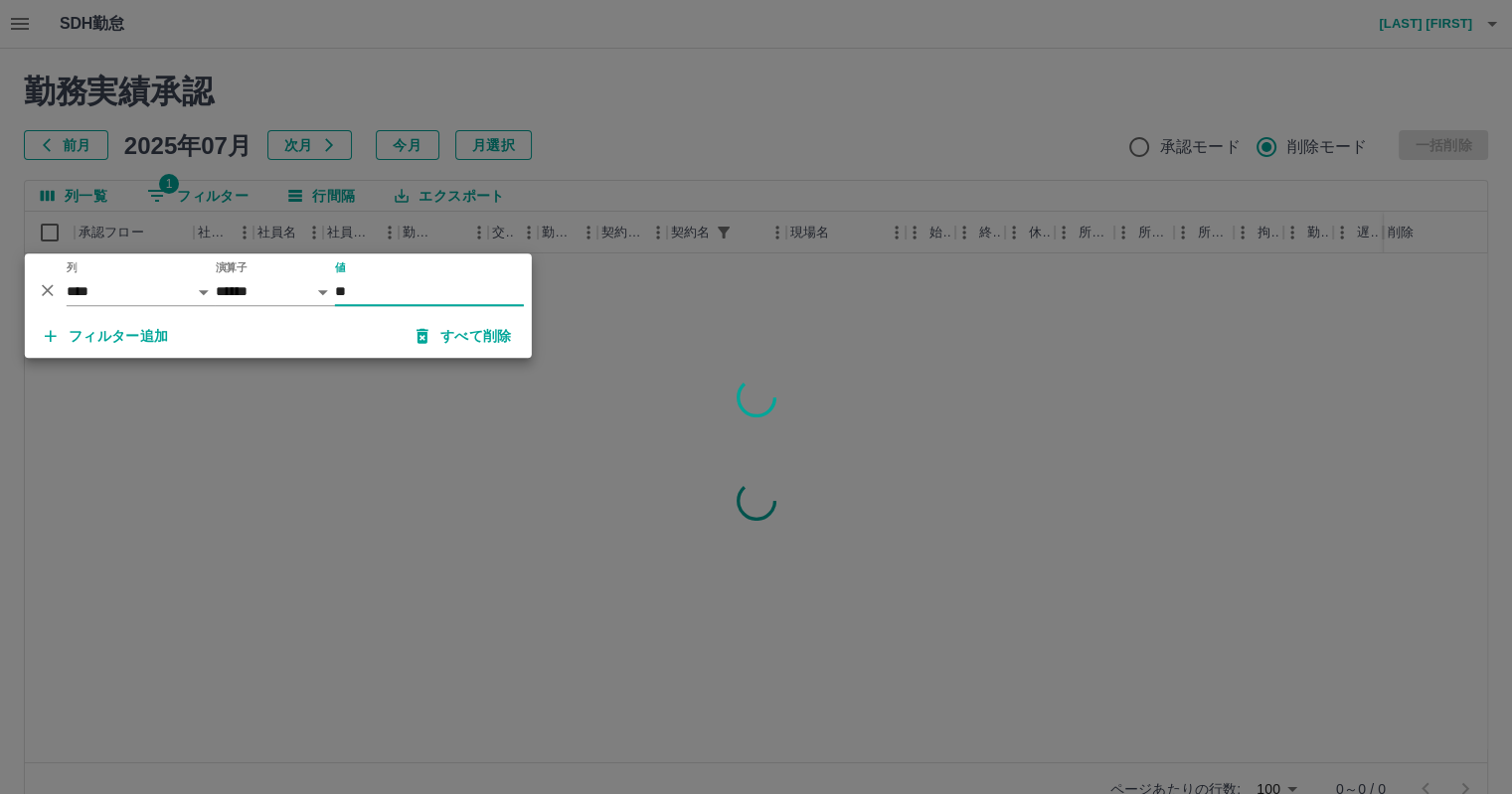 type on "**" 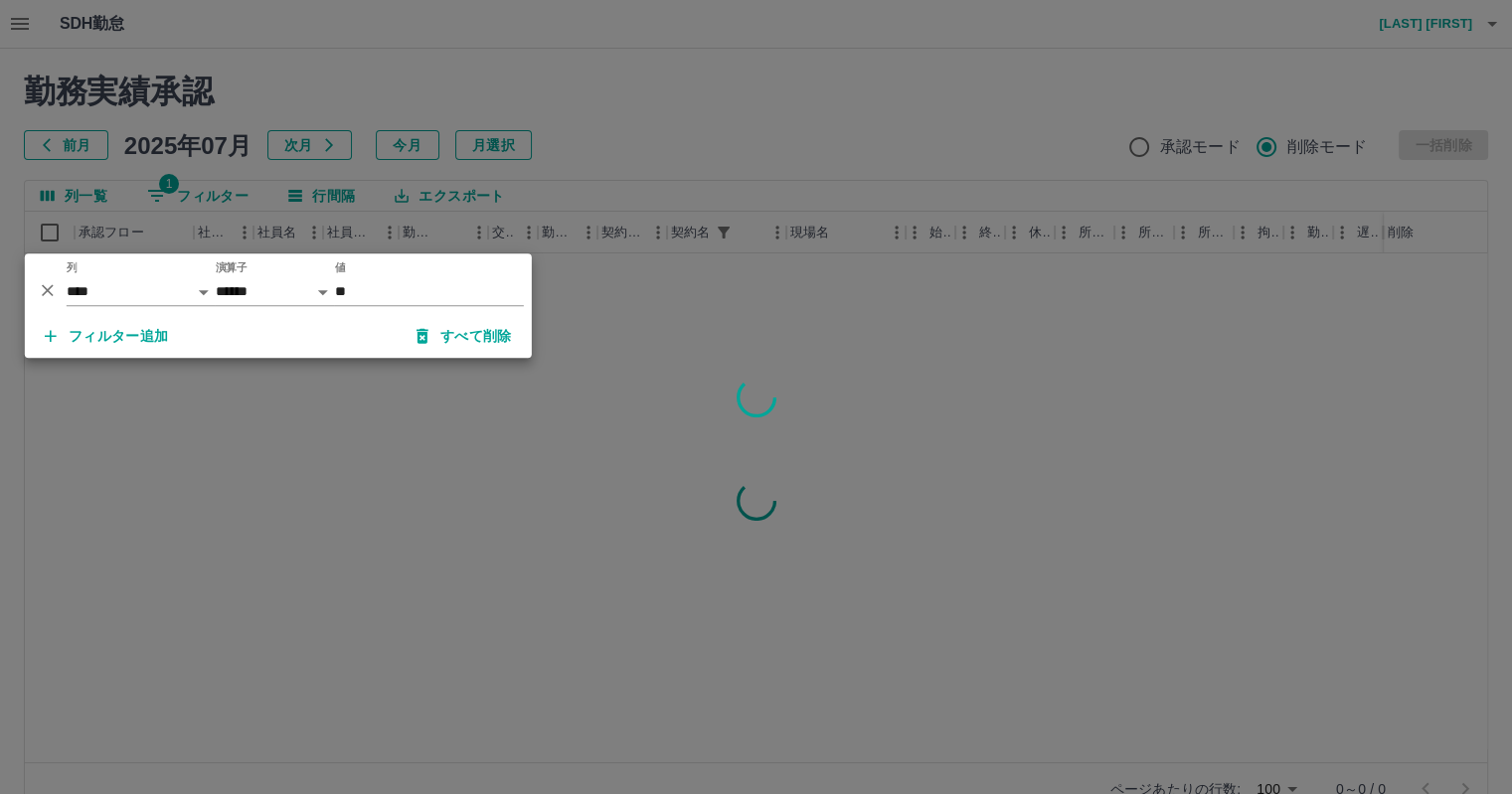 click at bounding box center [756, 397] 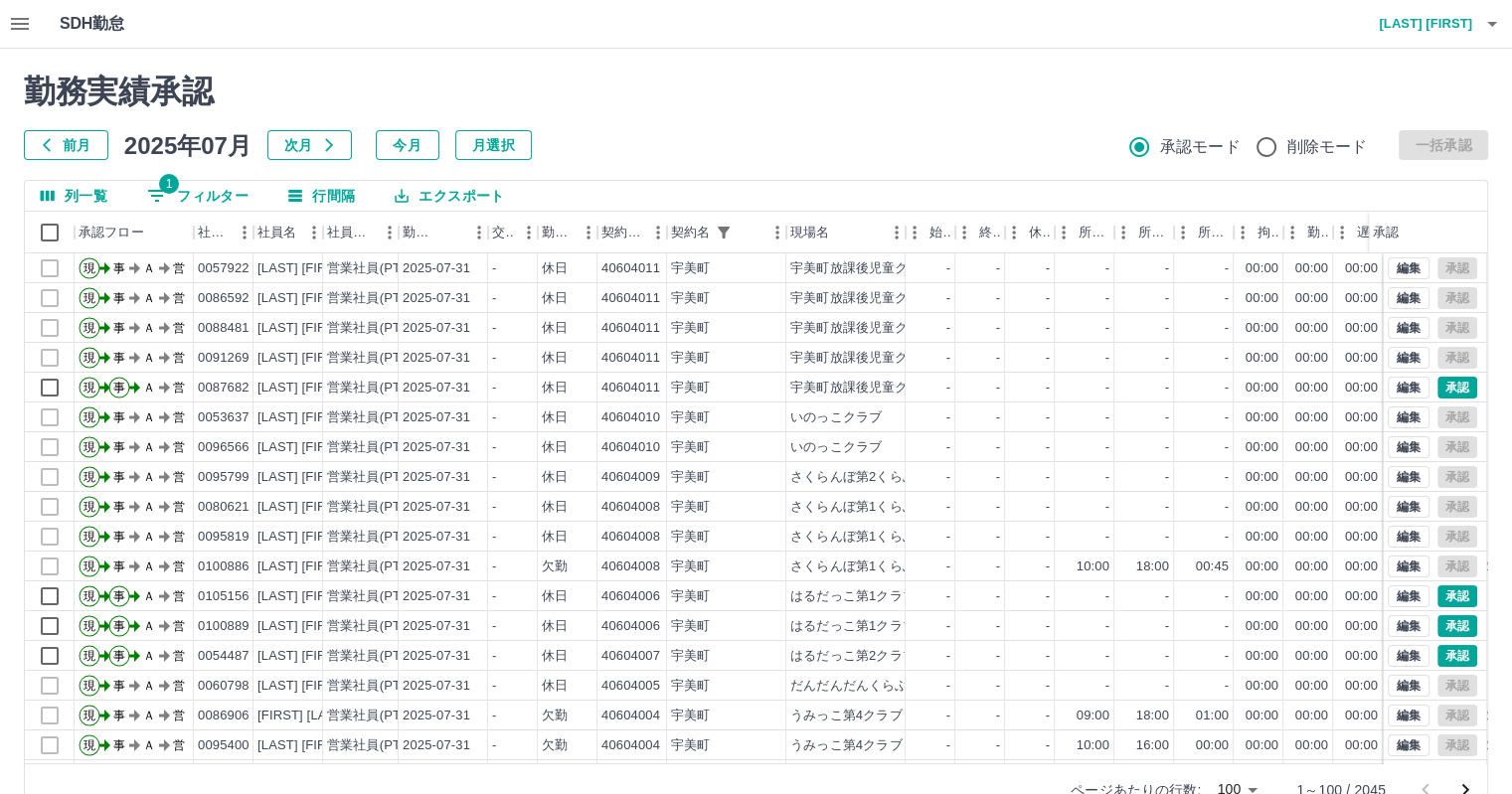 click 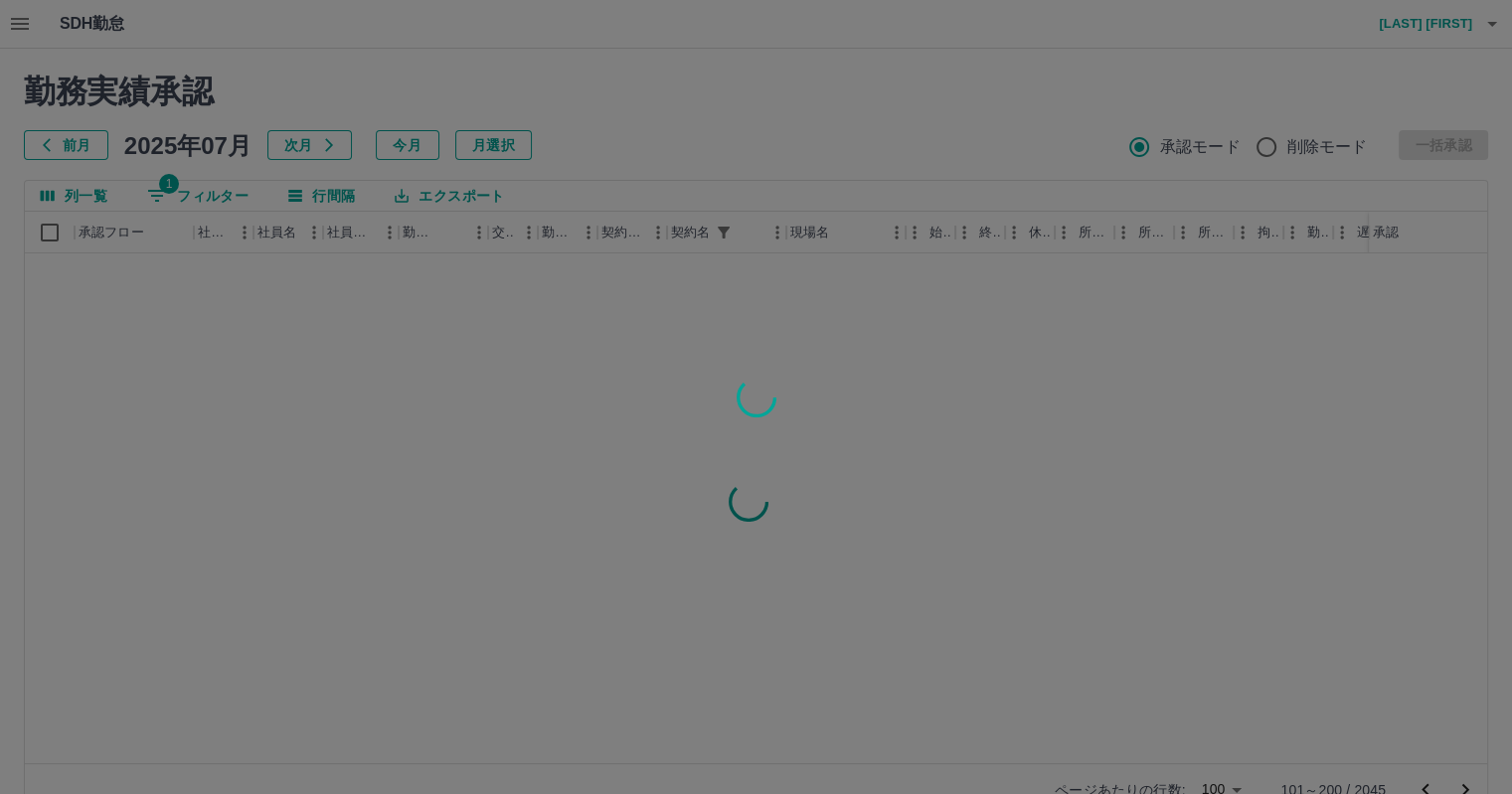 click at bounding box center [756, 397] 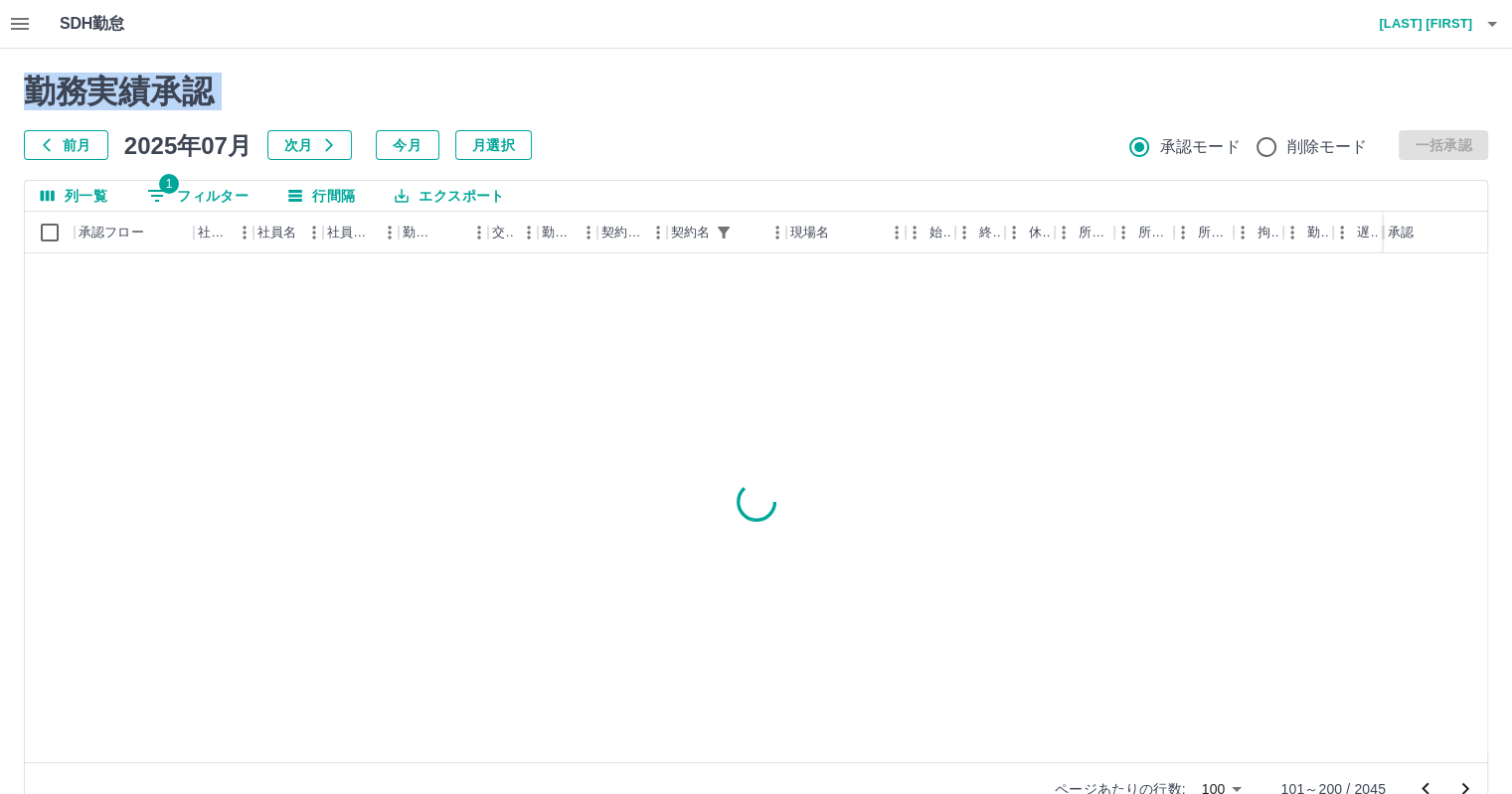 click at bounding box center [756, 397] 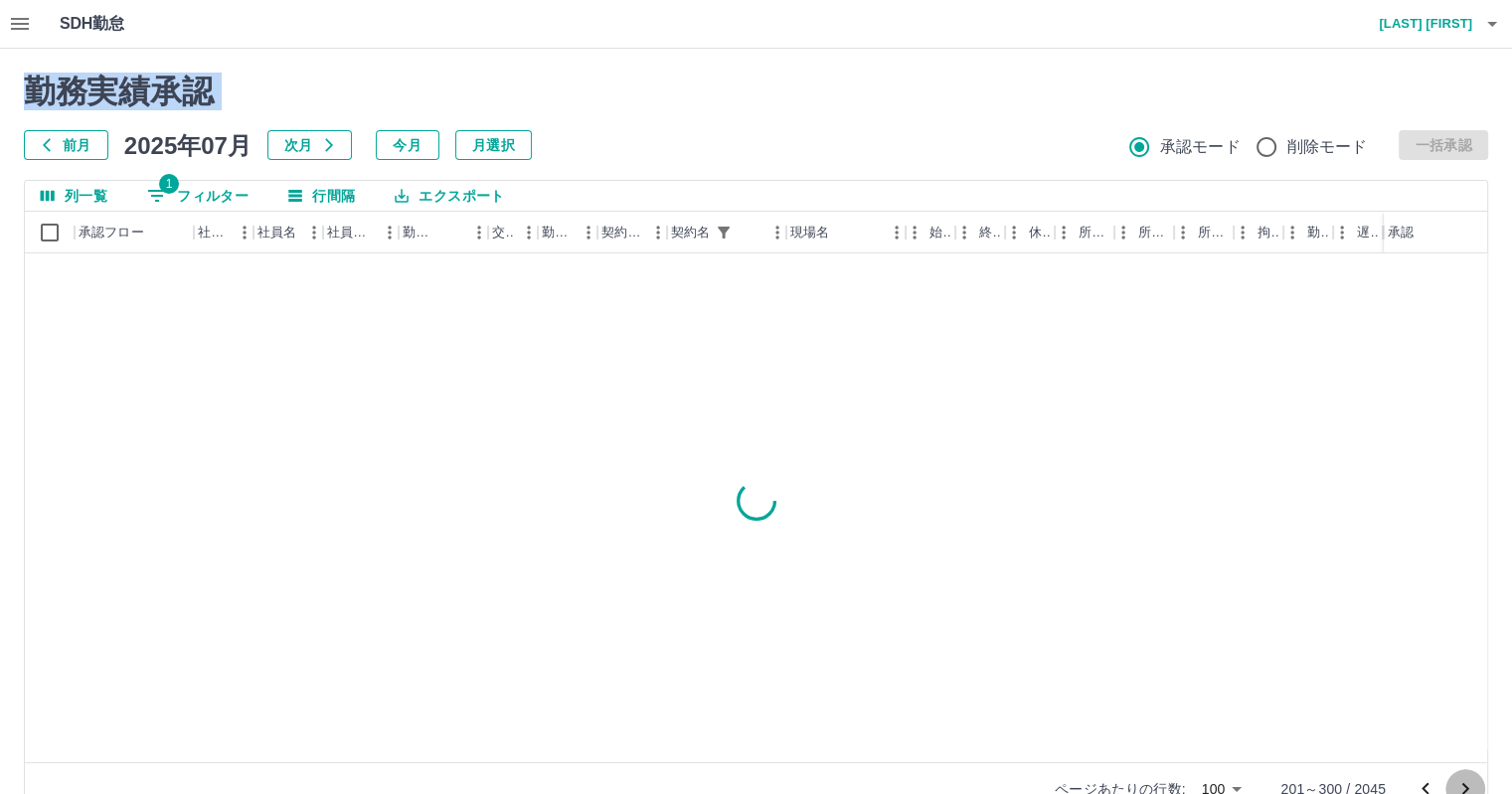 click 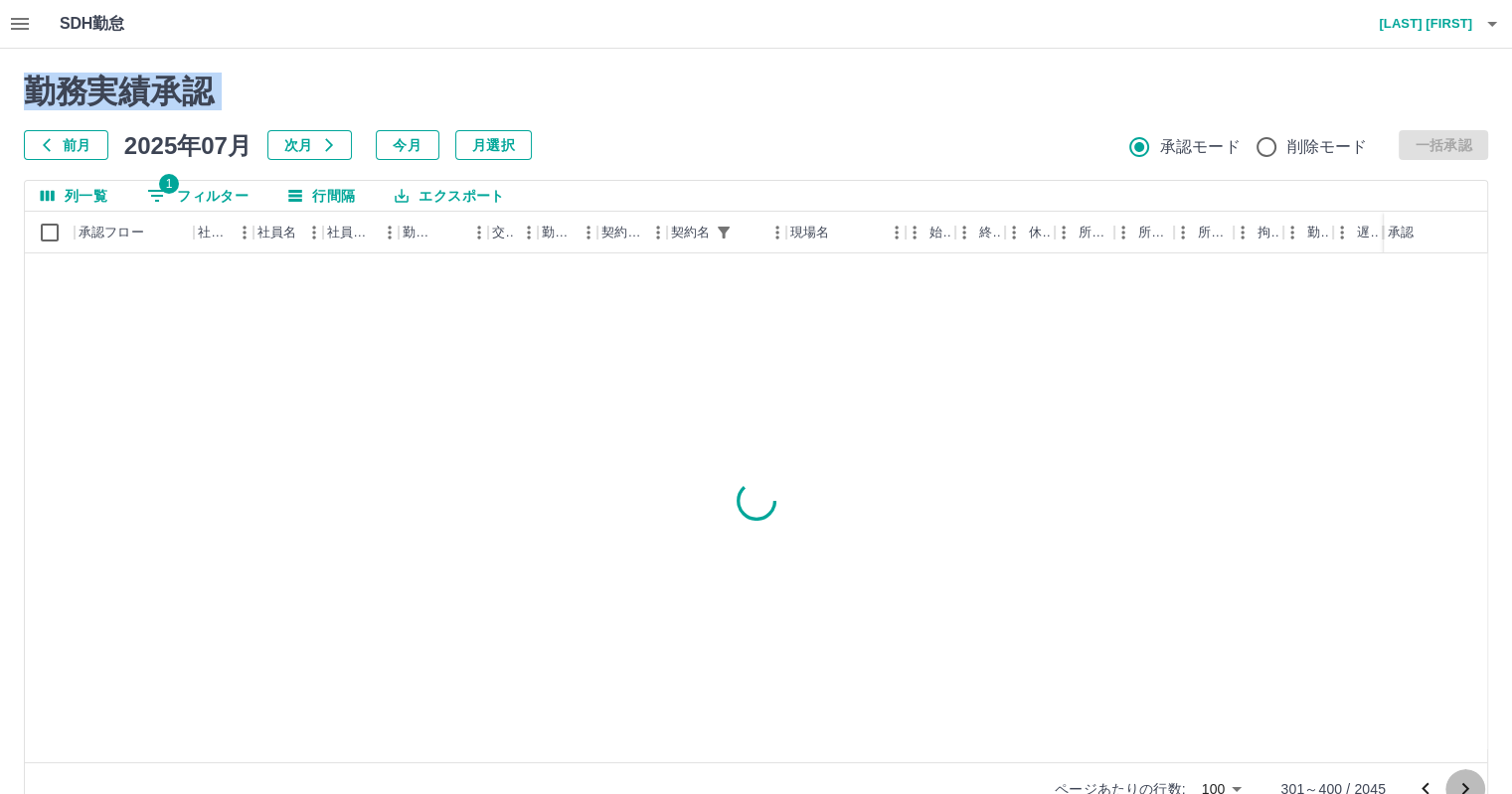 click 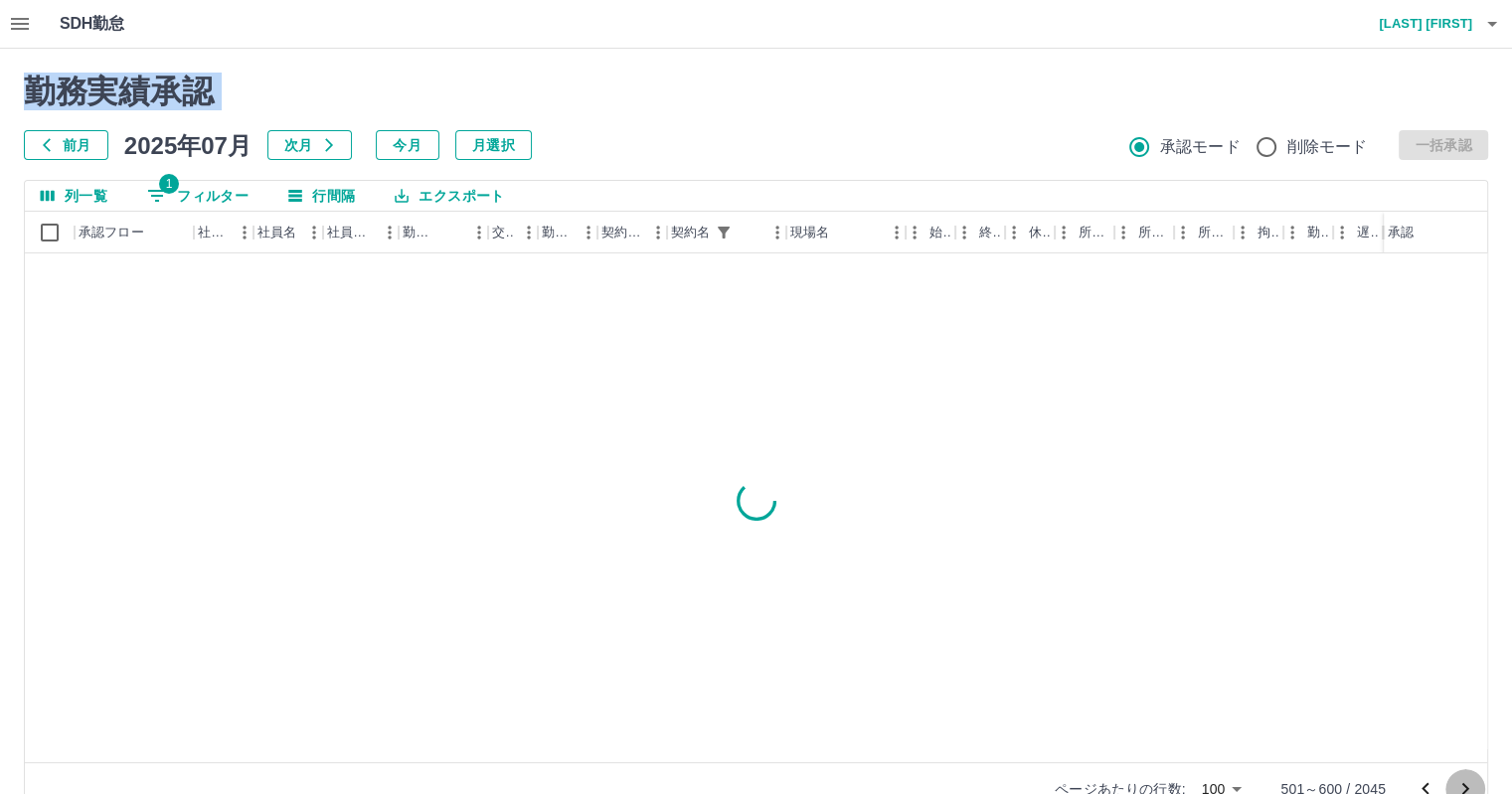 click 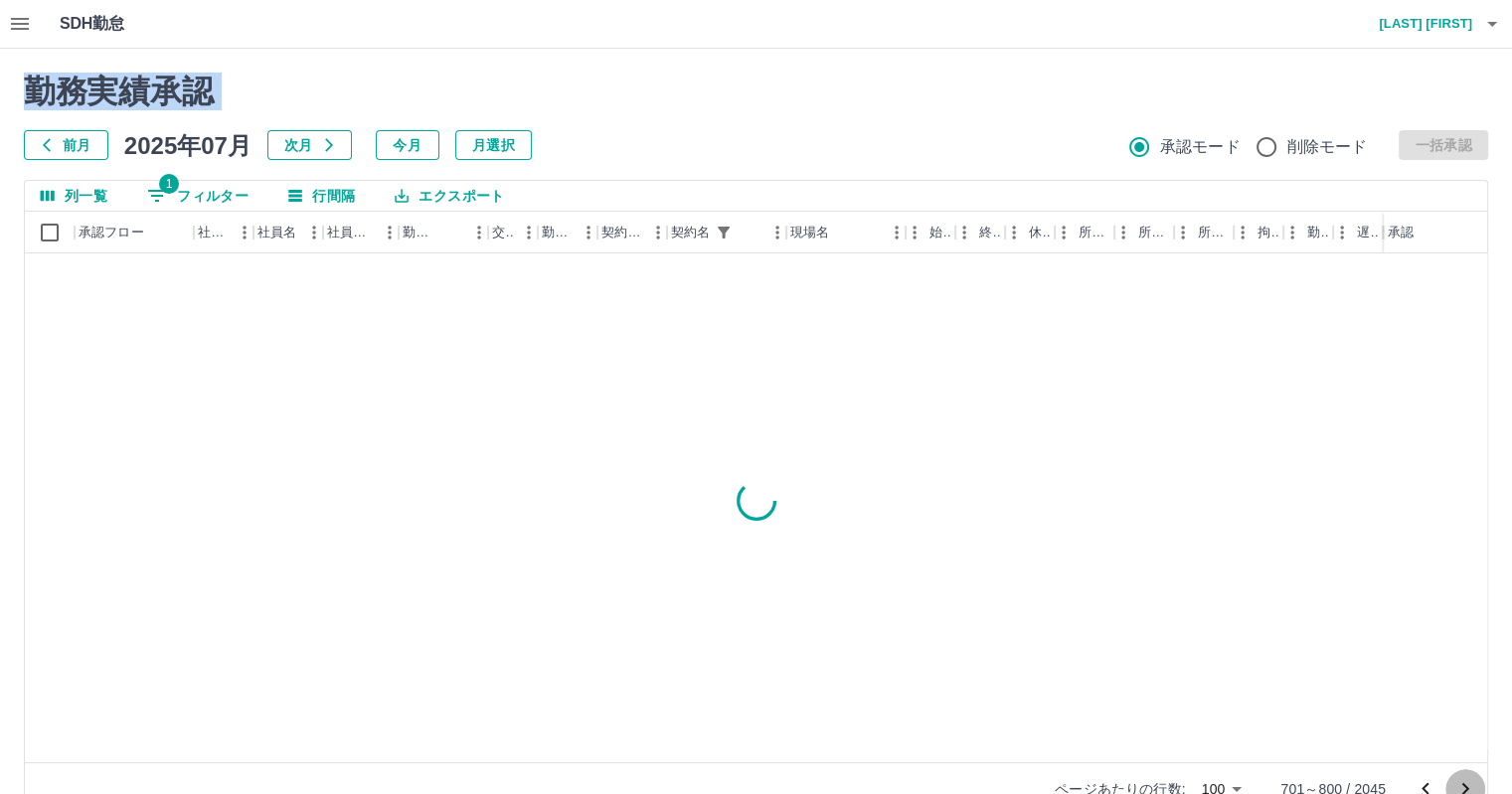 click 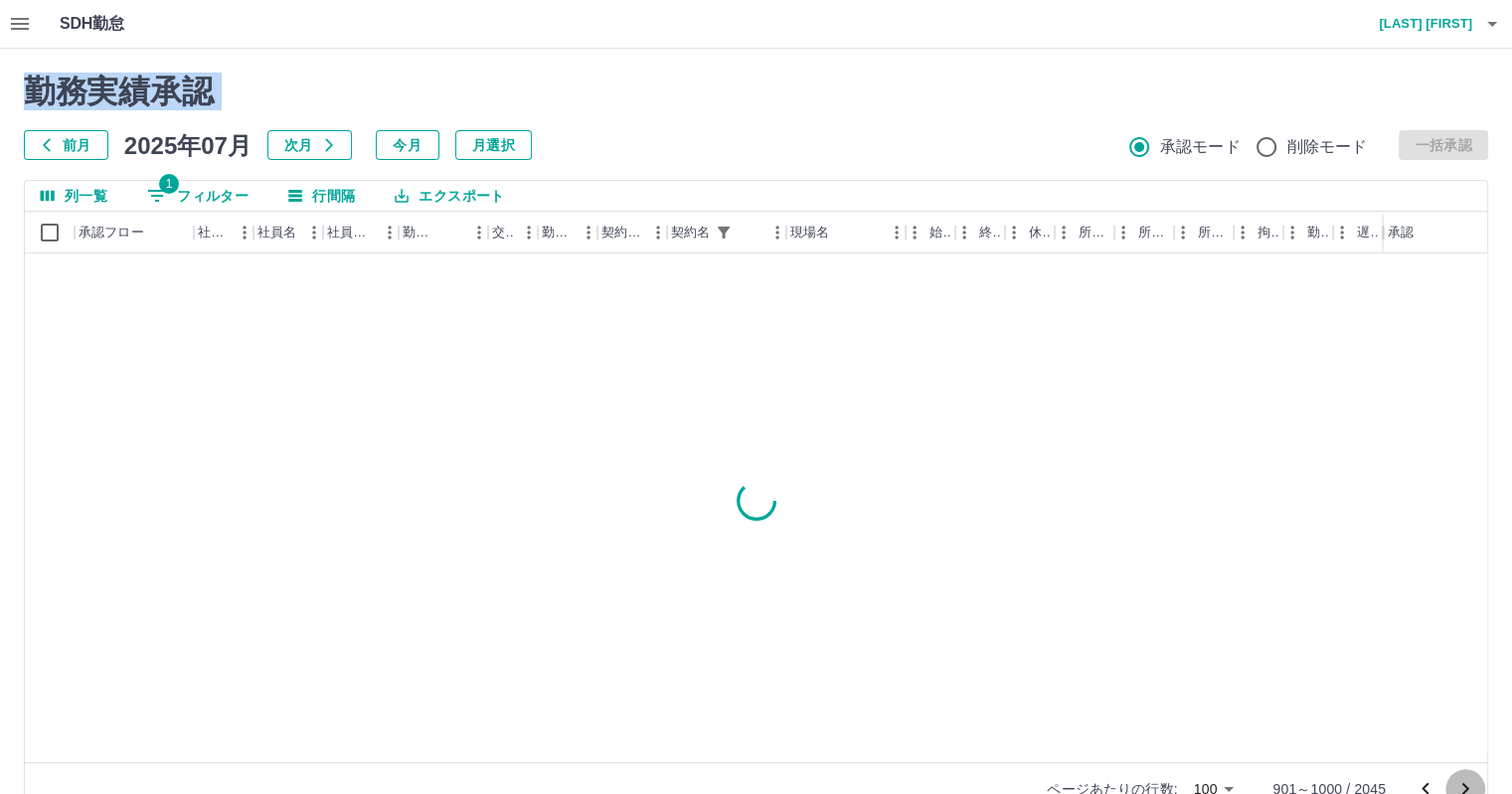 click 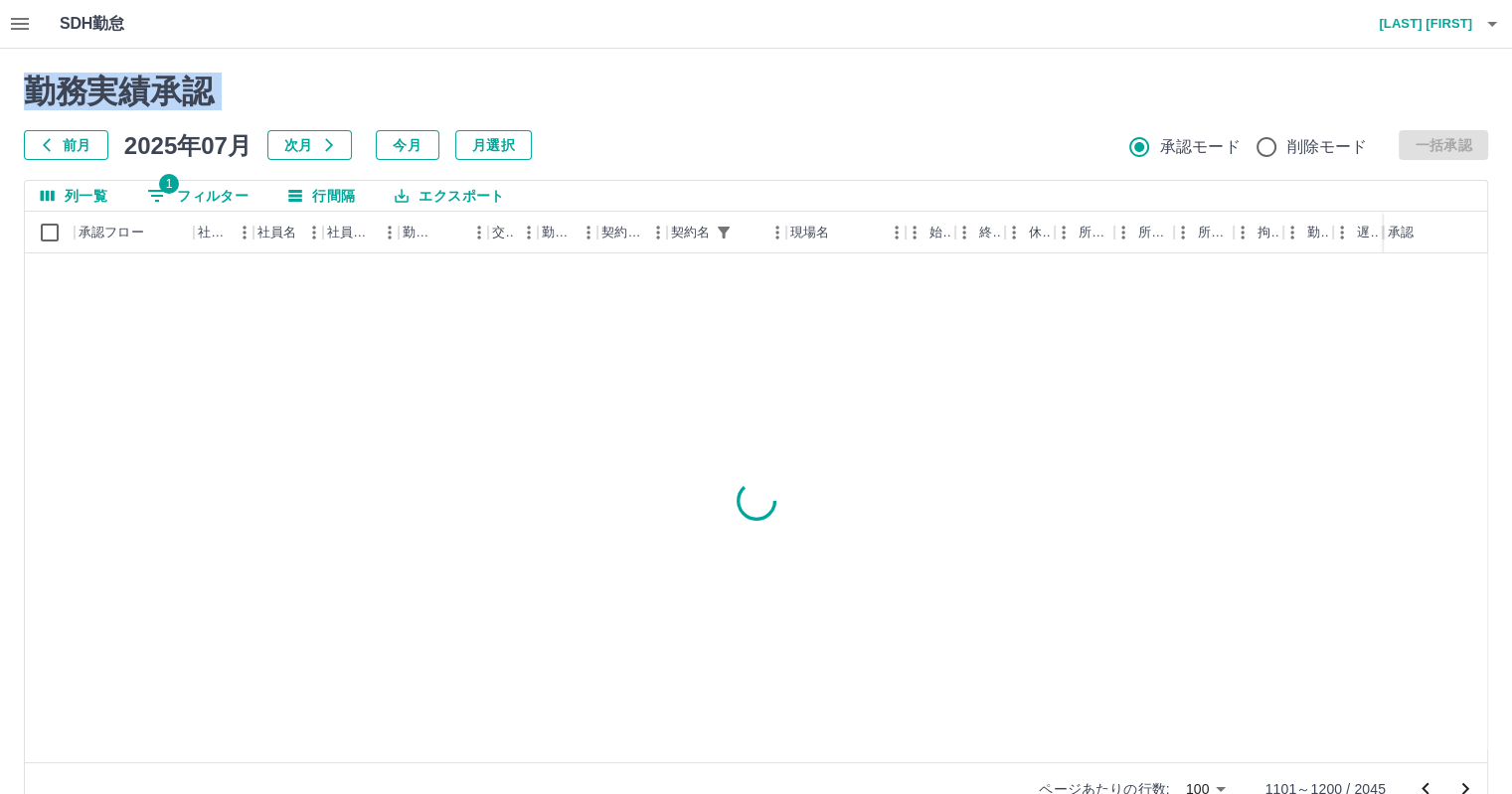 click 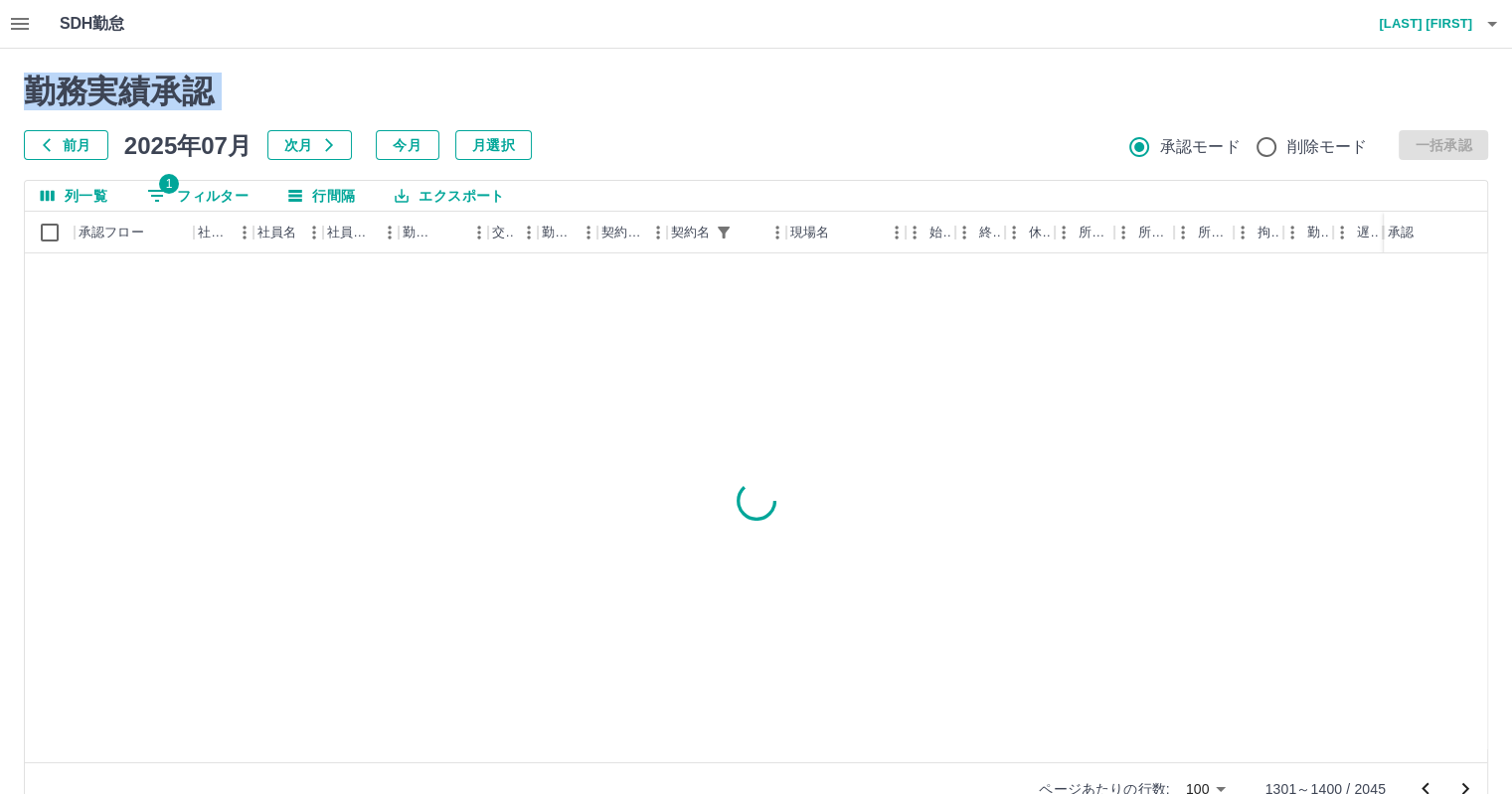 click 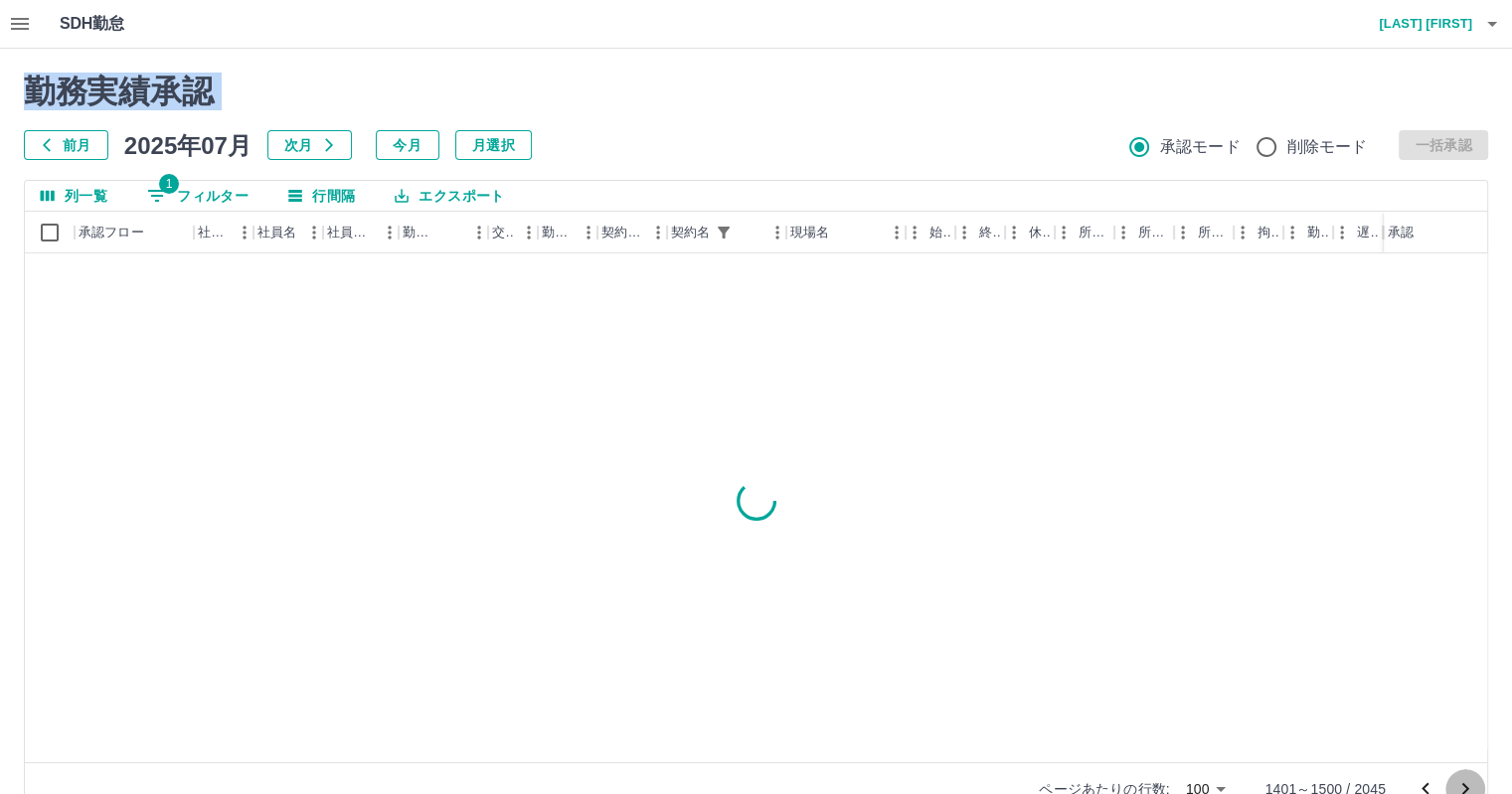 click 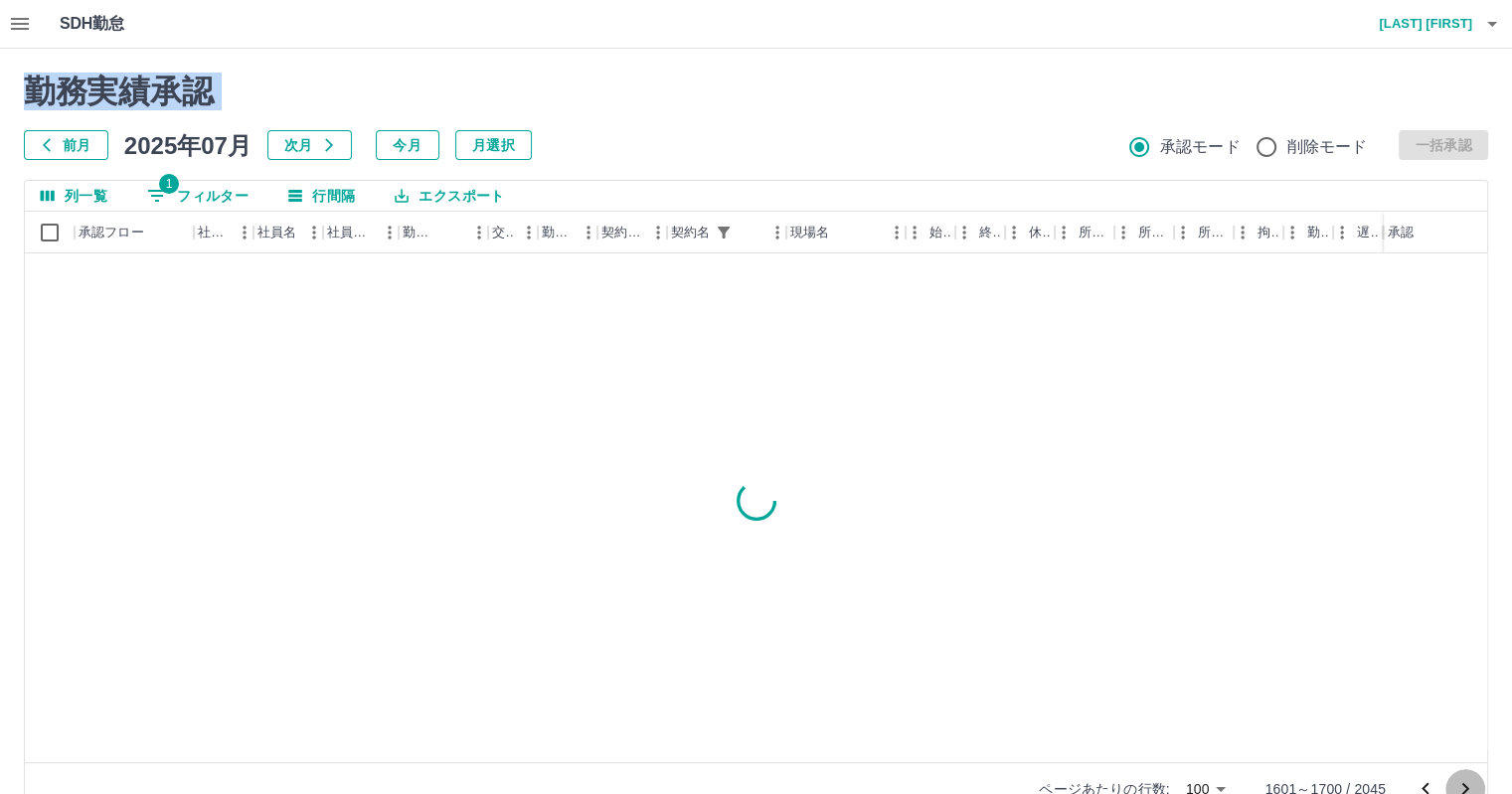 click 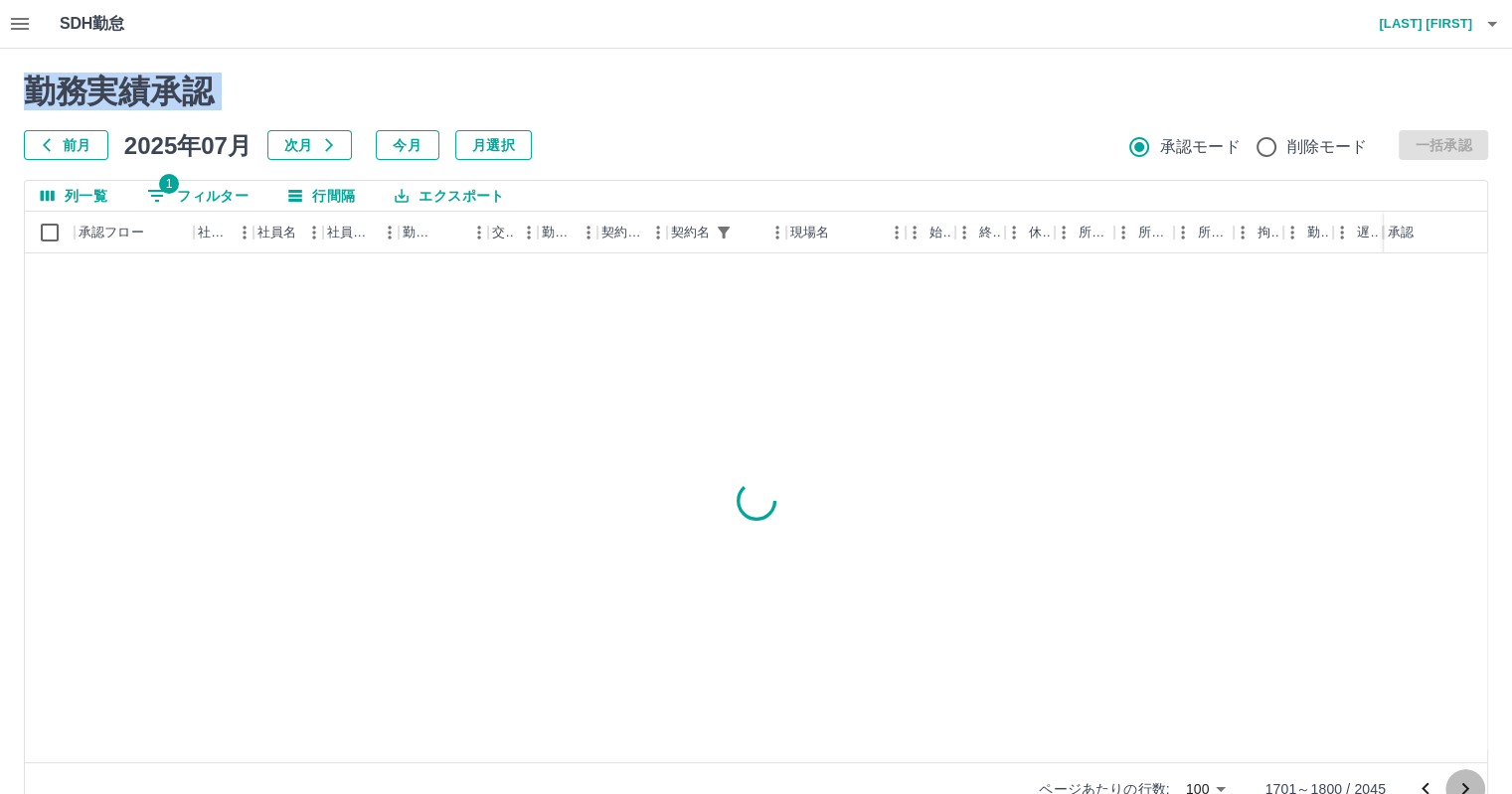 click 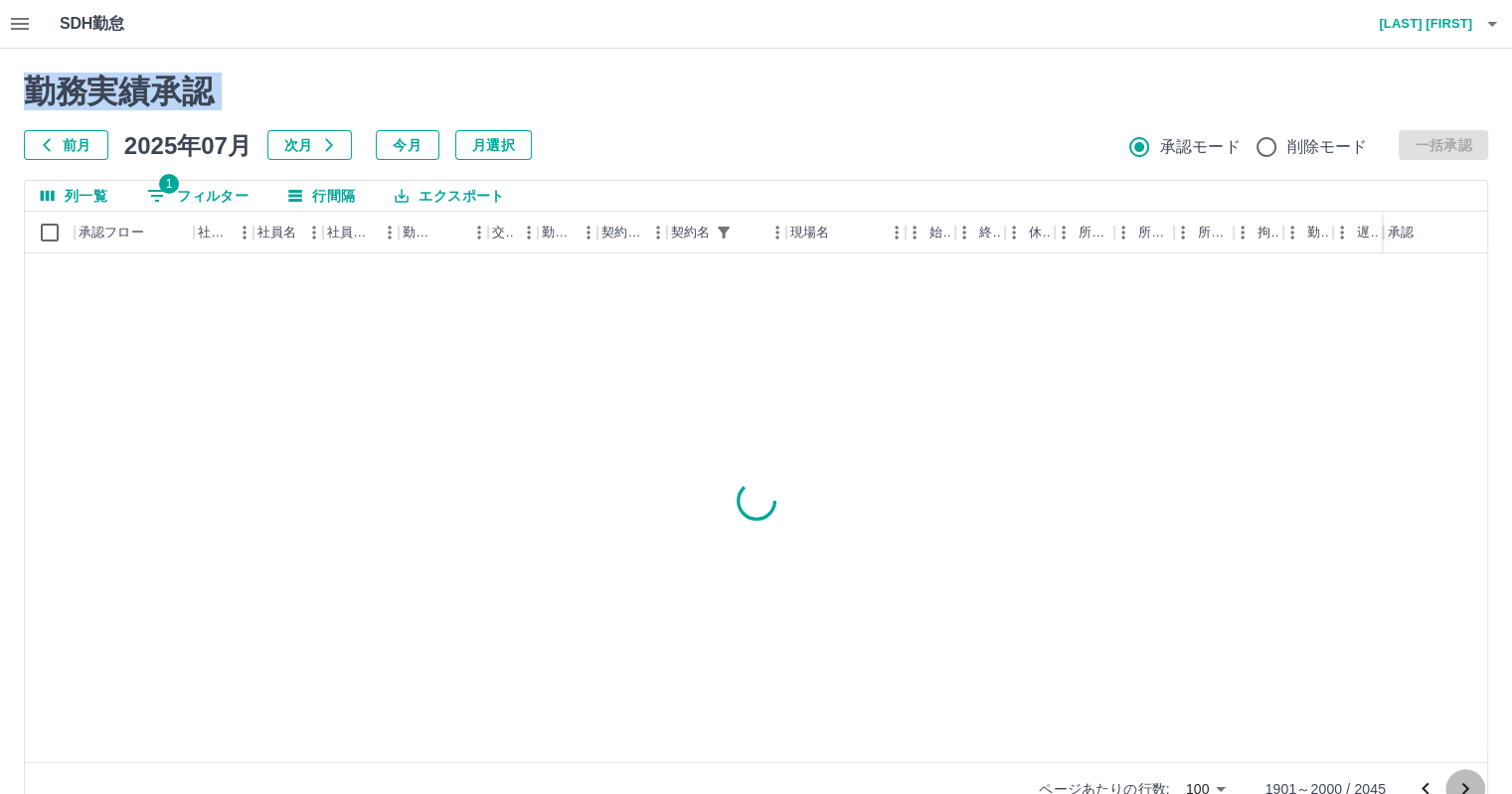 click 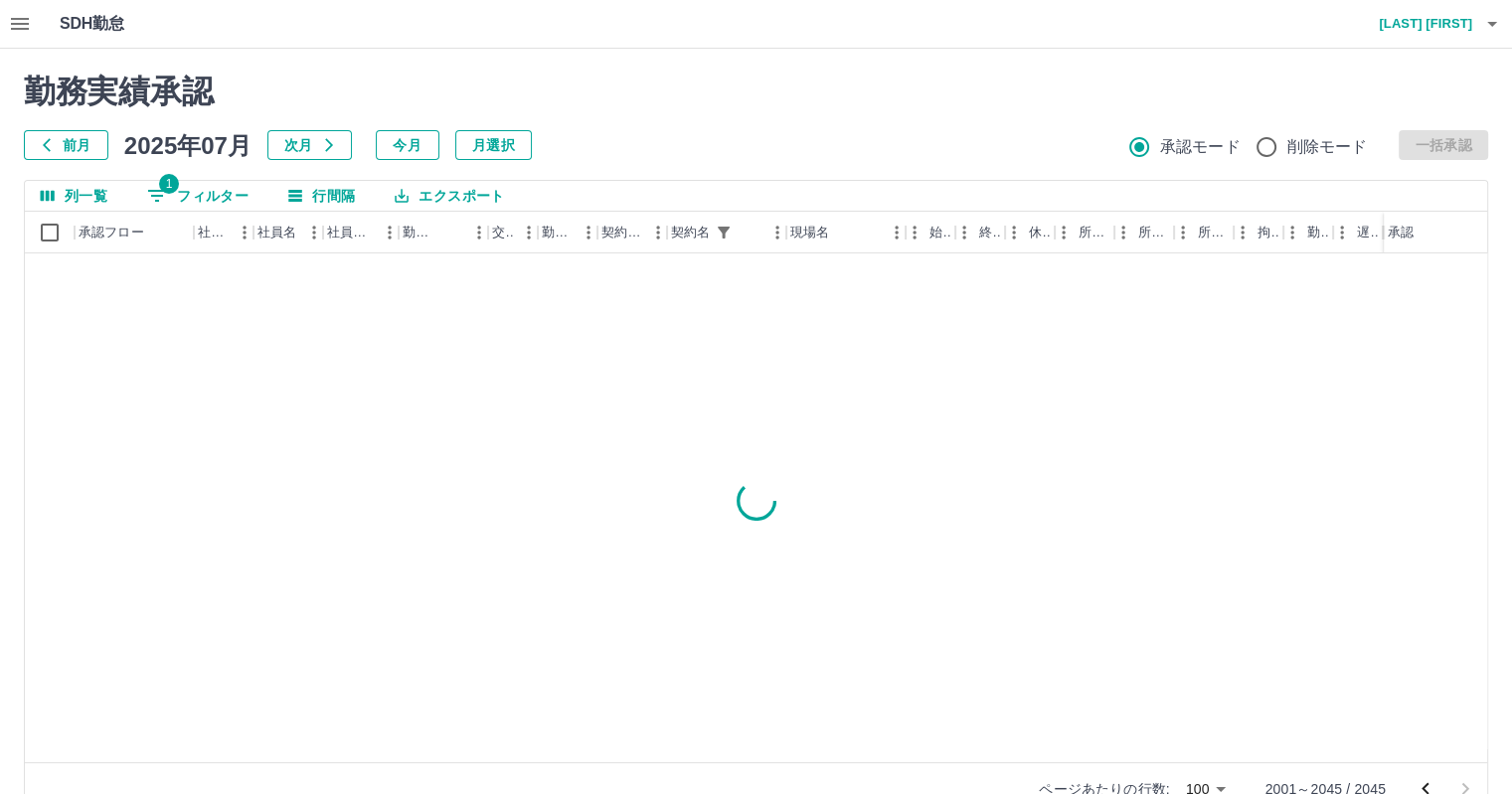 click at bounding box center (1445, 789) 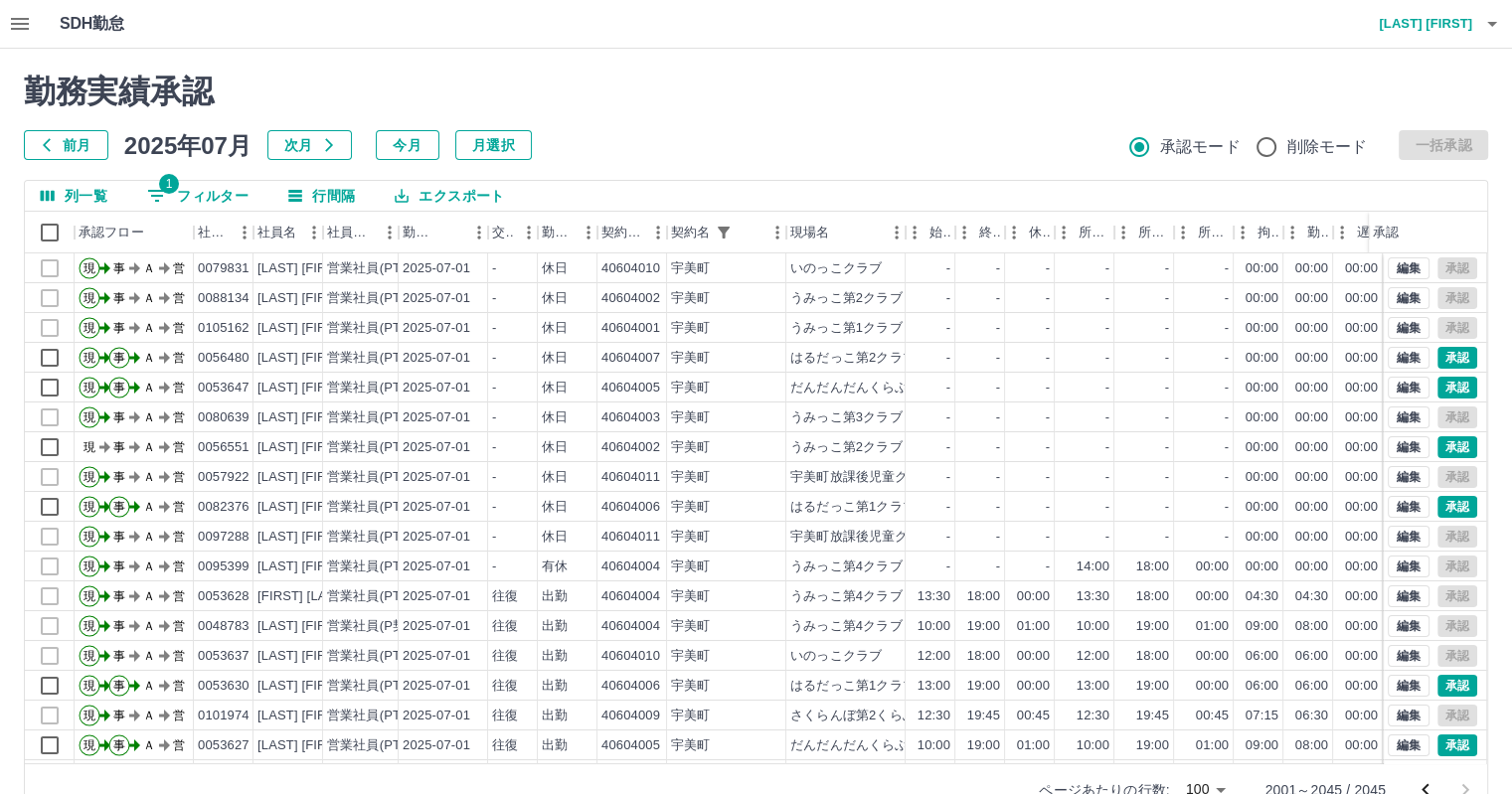 click on "勤務実績承認" at bounding box center [756, 91] 